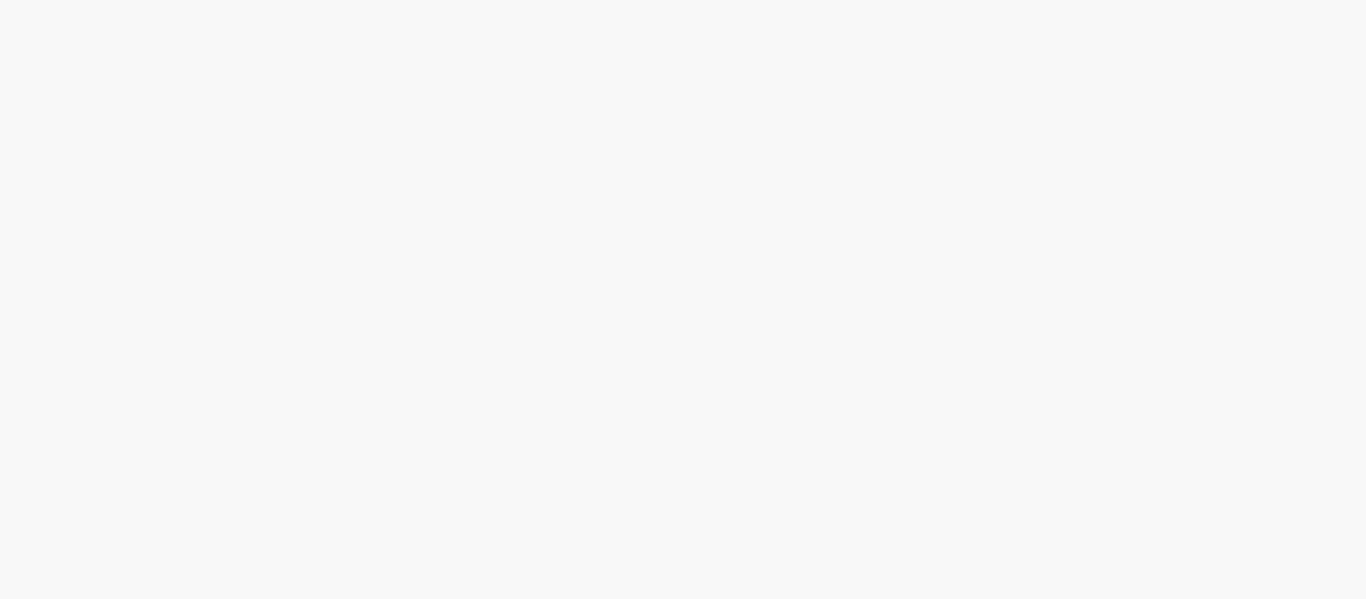 scroll, scrollTop: 0, scrollLeft: 0, axis: both 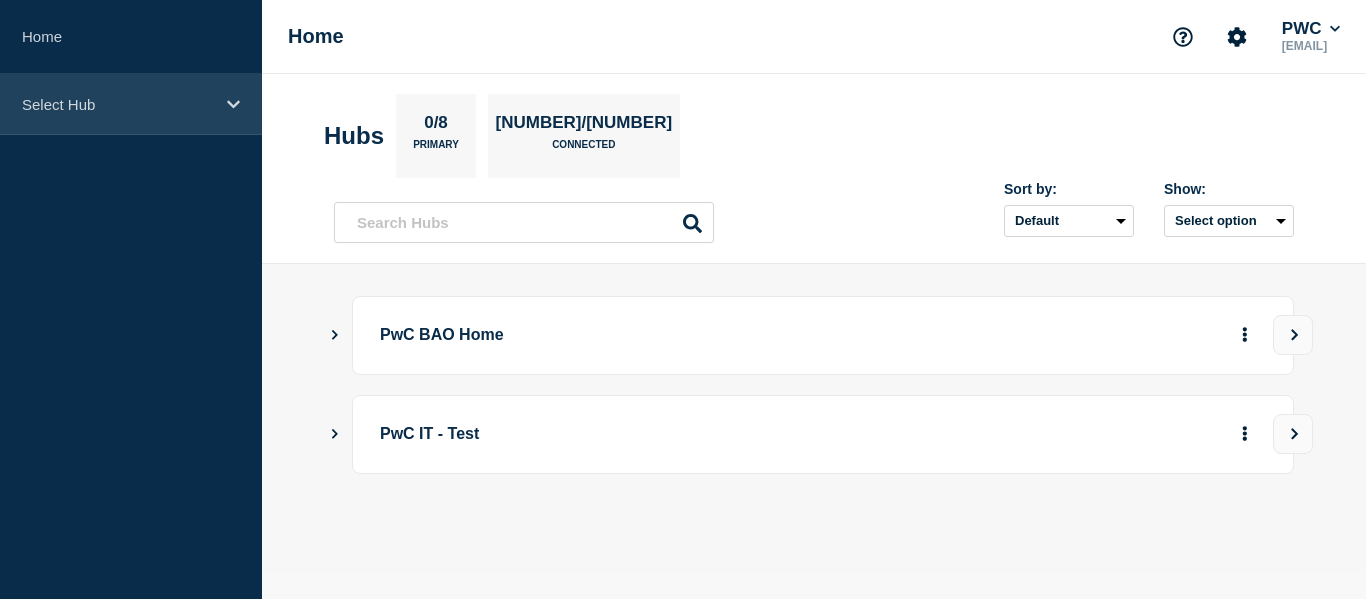 click on "Select Hub" at bounding box center (118, 104) 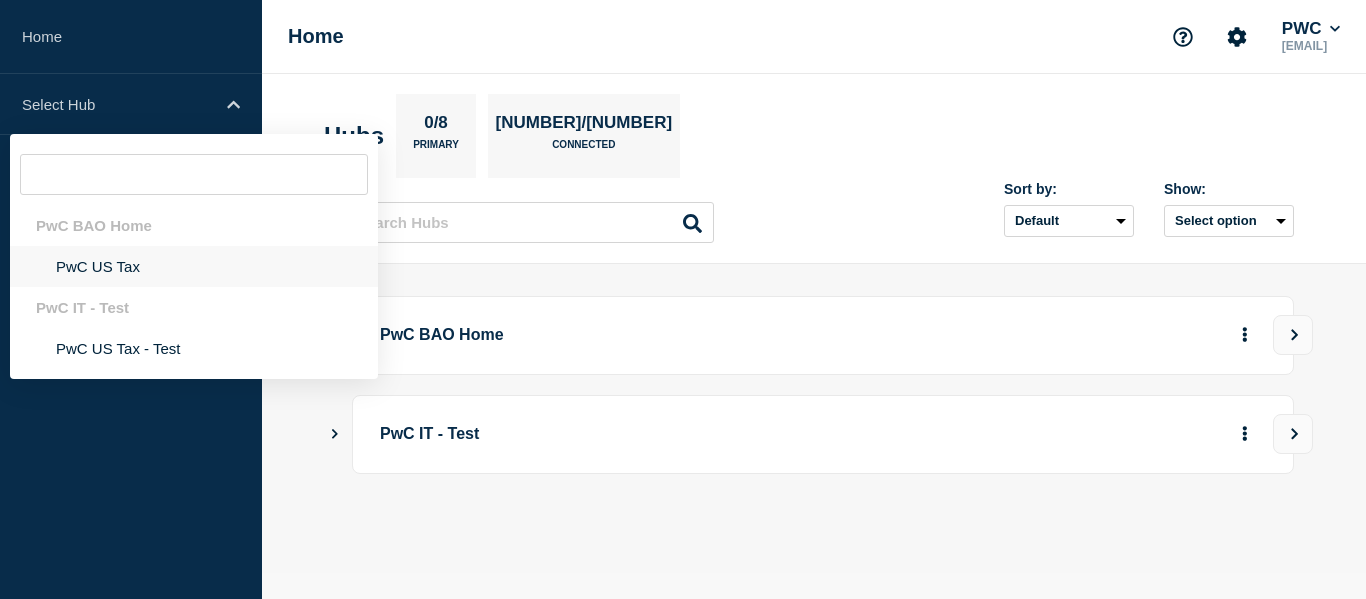 click on "PwC US Tax" 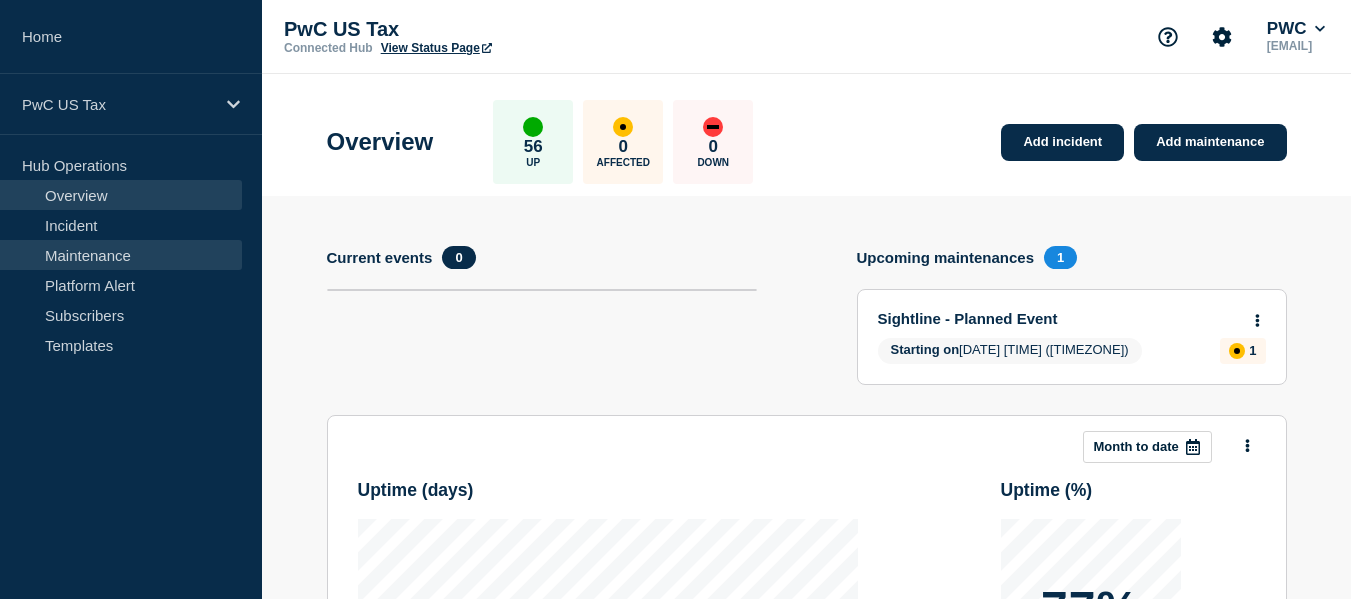 click on "Maintenance" at bounding box center [121, 255] 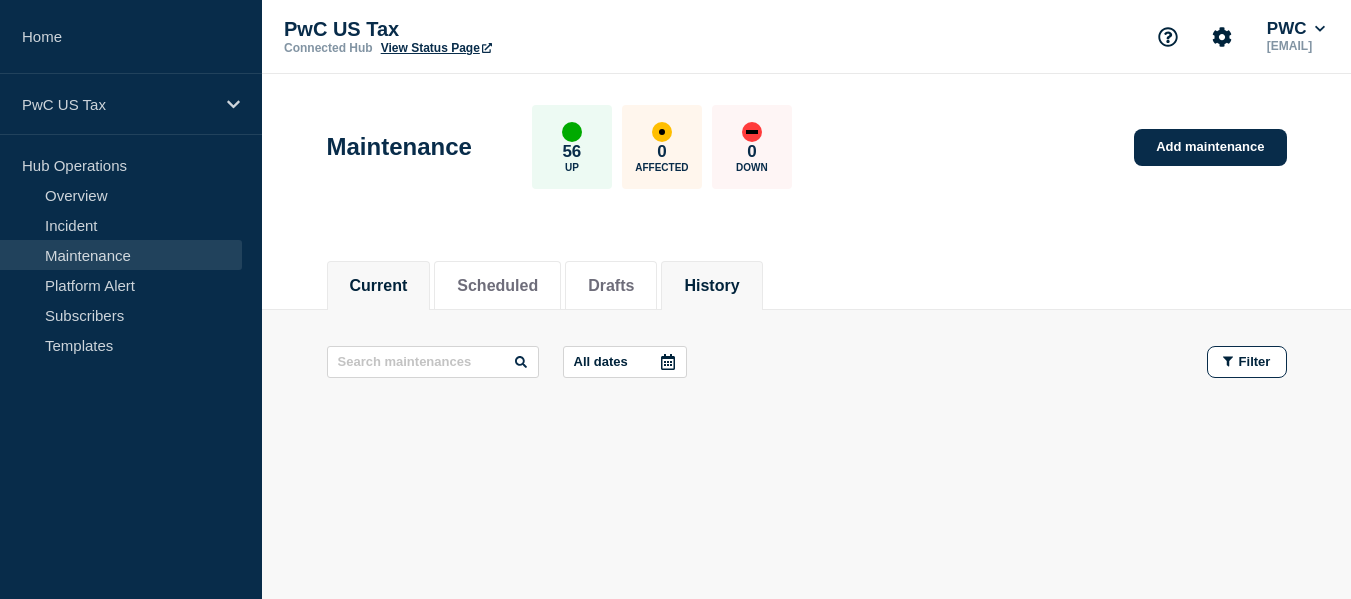 click on "History" at bounding box center (711, 286) 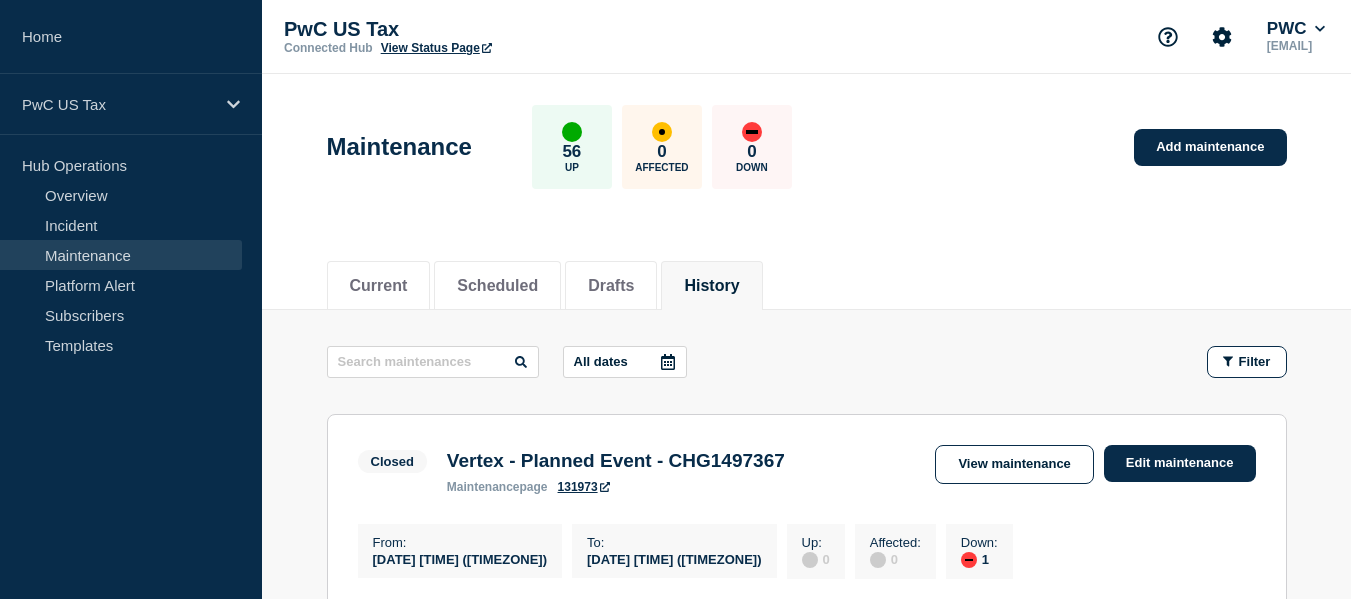 scroll, scrollTop: 200, scrollLeft: 0, axis: vertical 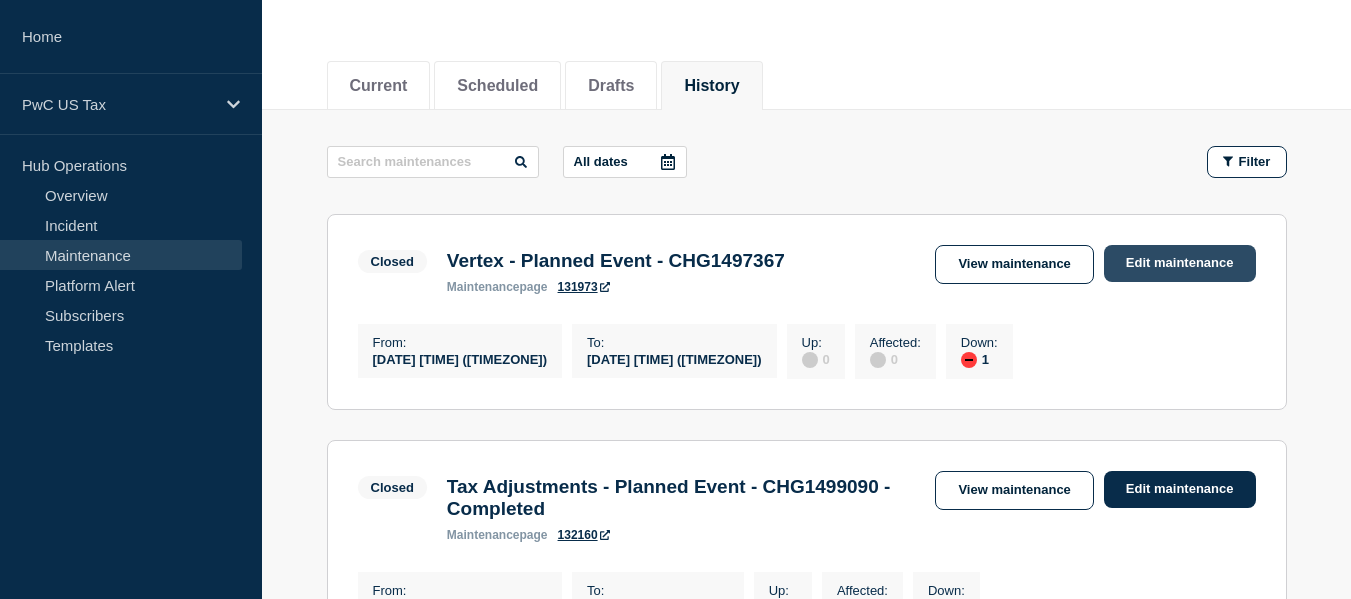 click on "Edit maintenance" at bounding box center (1180, 263) 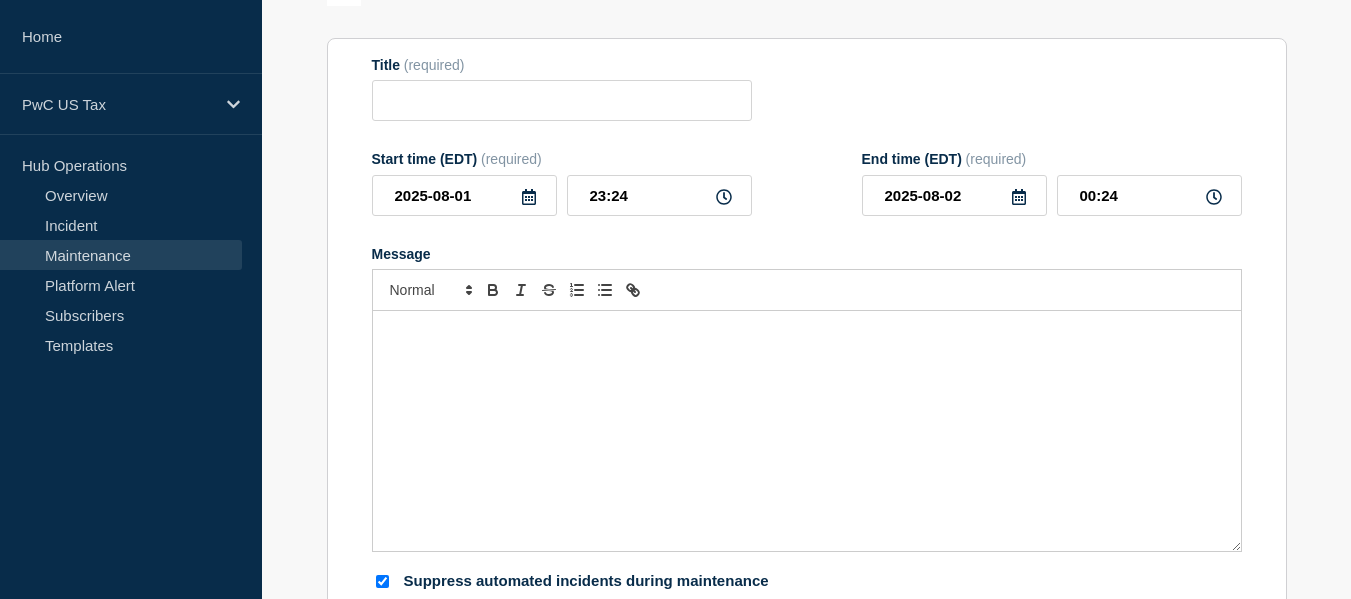 type on "Vertex - Planned Event - CHG1497367" 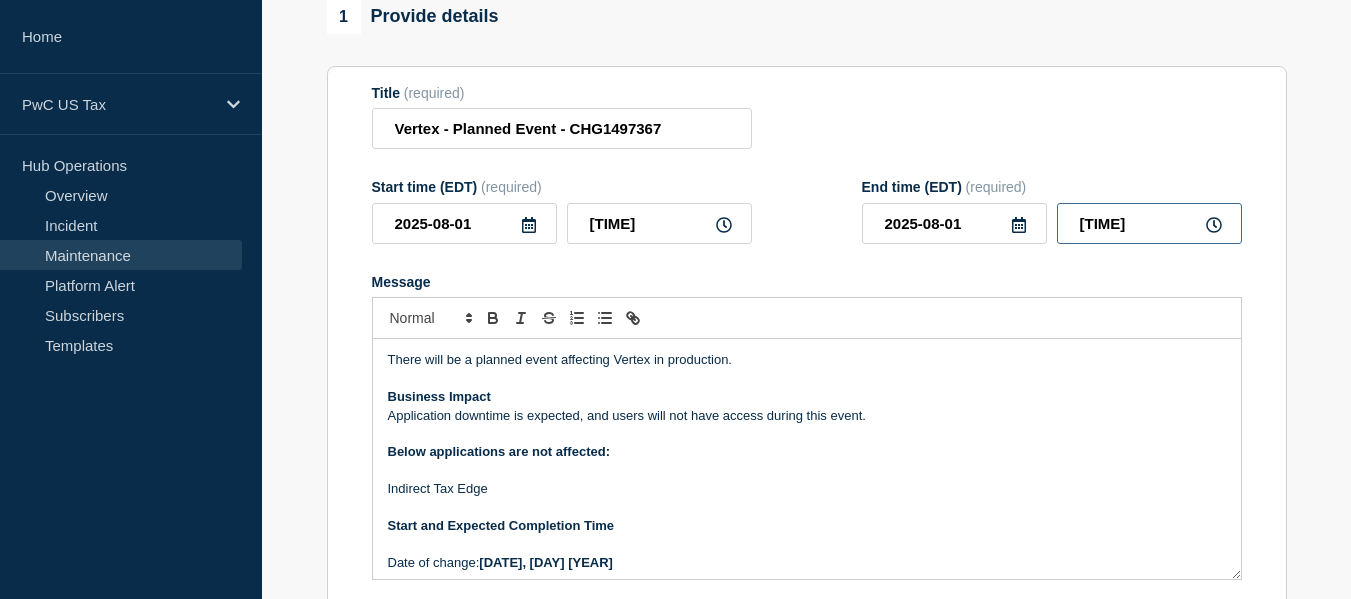 click on "[TIME]" at bounding box center [1149, 223] 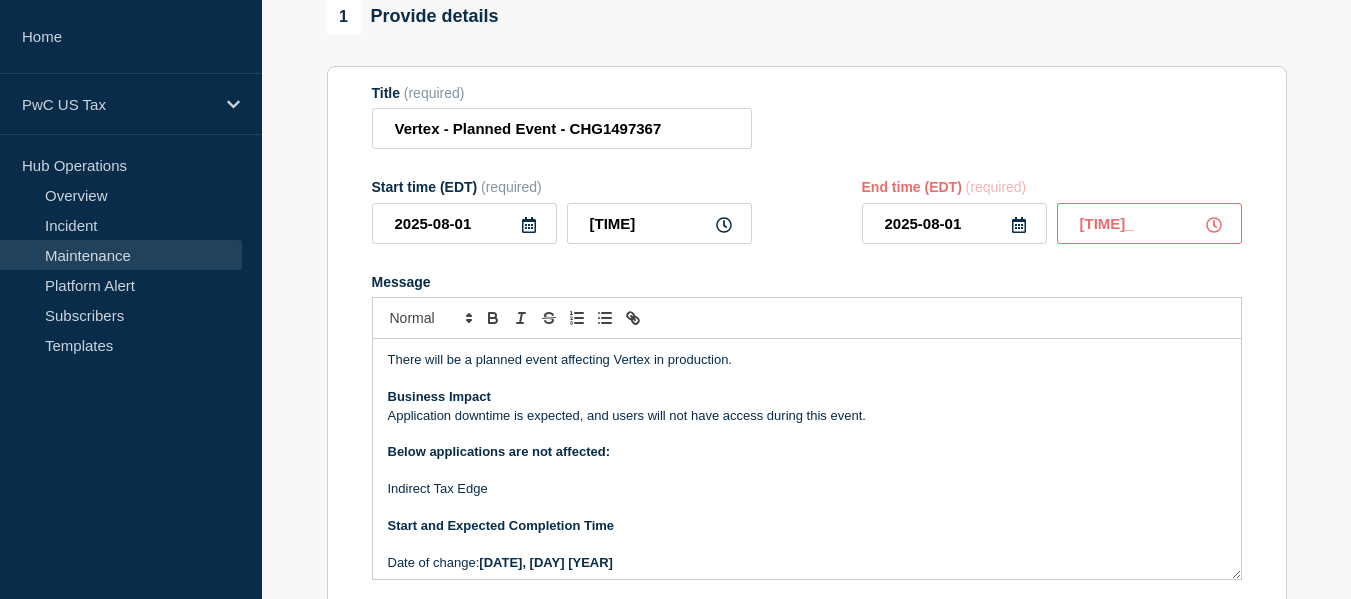 type on "23:25" 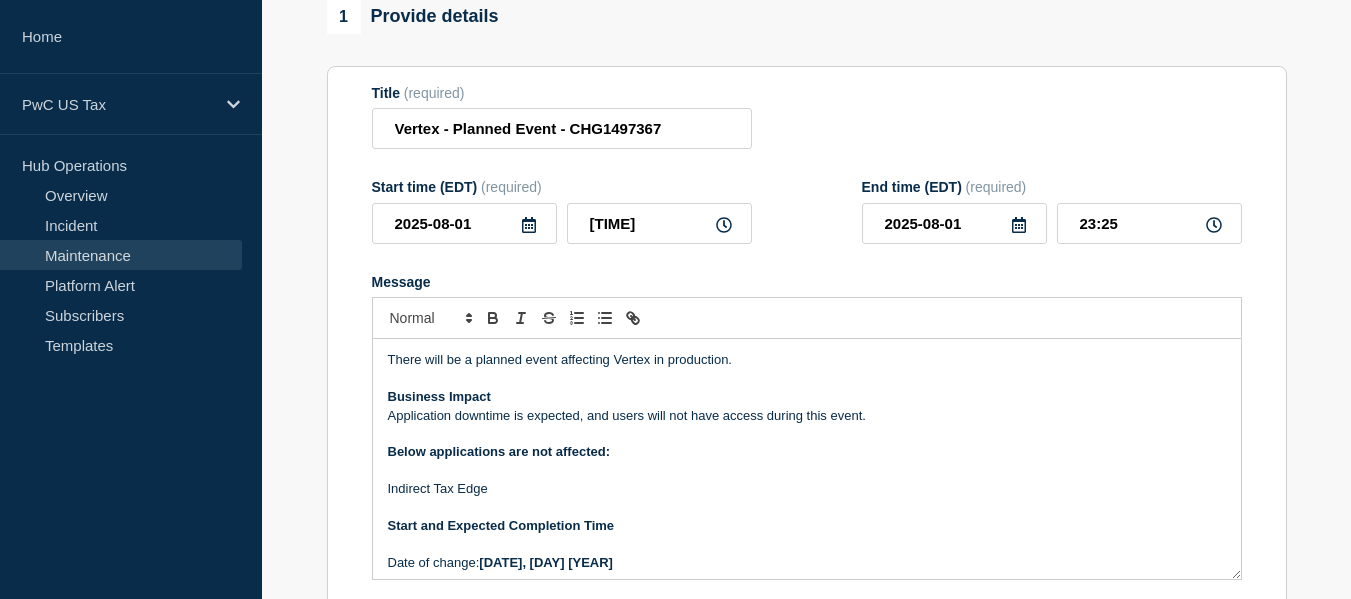 click on "Business Impact" at bounding box center [807, 397] 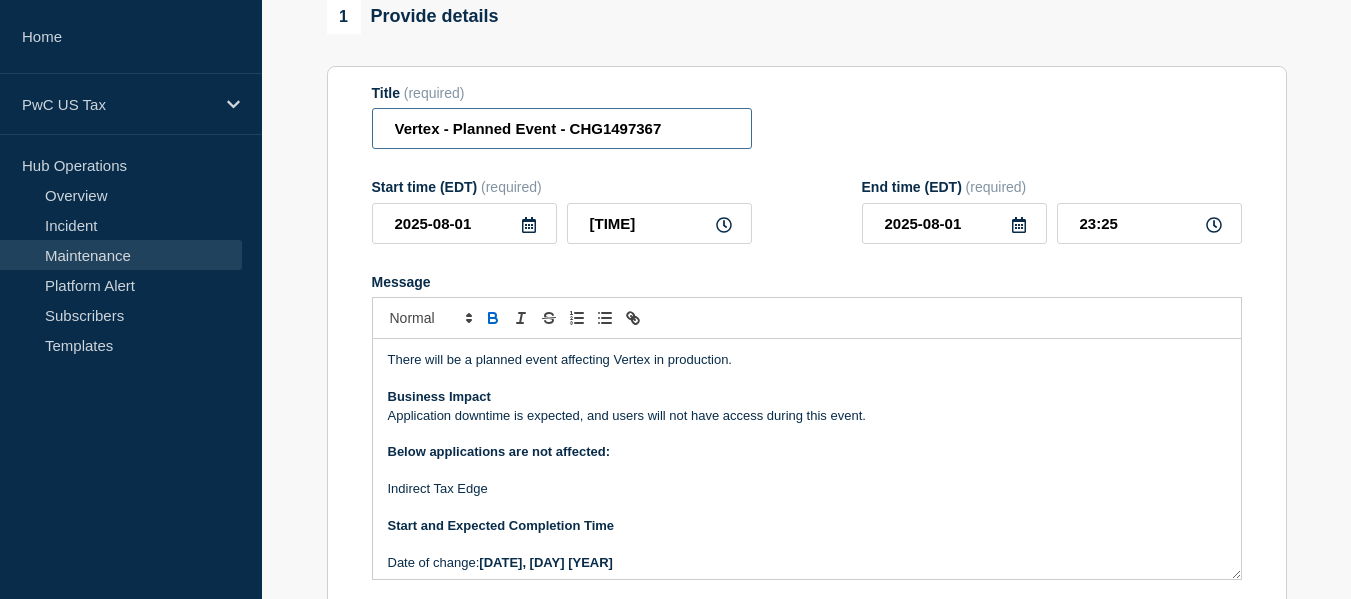 click on "Vertex - Planned Event - CHG1497367" at bounding box center (562, 128) 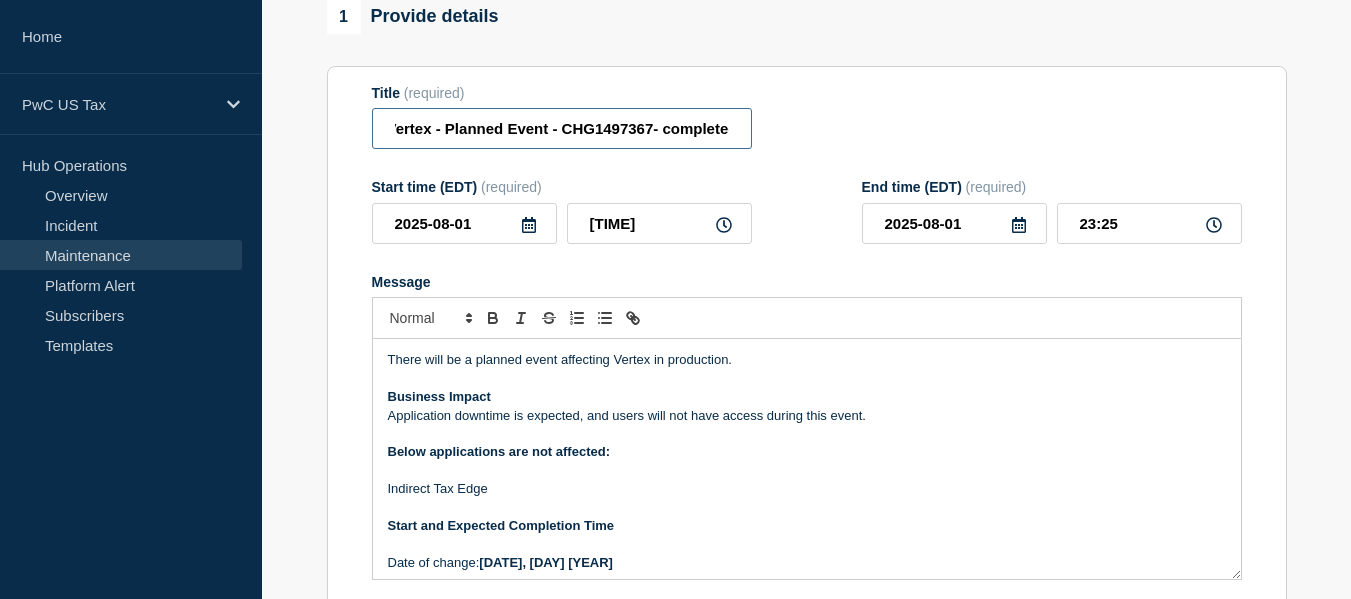 scroll, scrollTop: 0, scrollLeft: 21, axis: horizontal 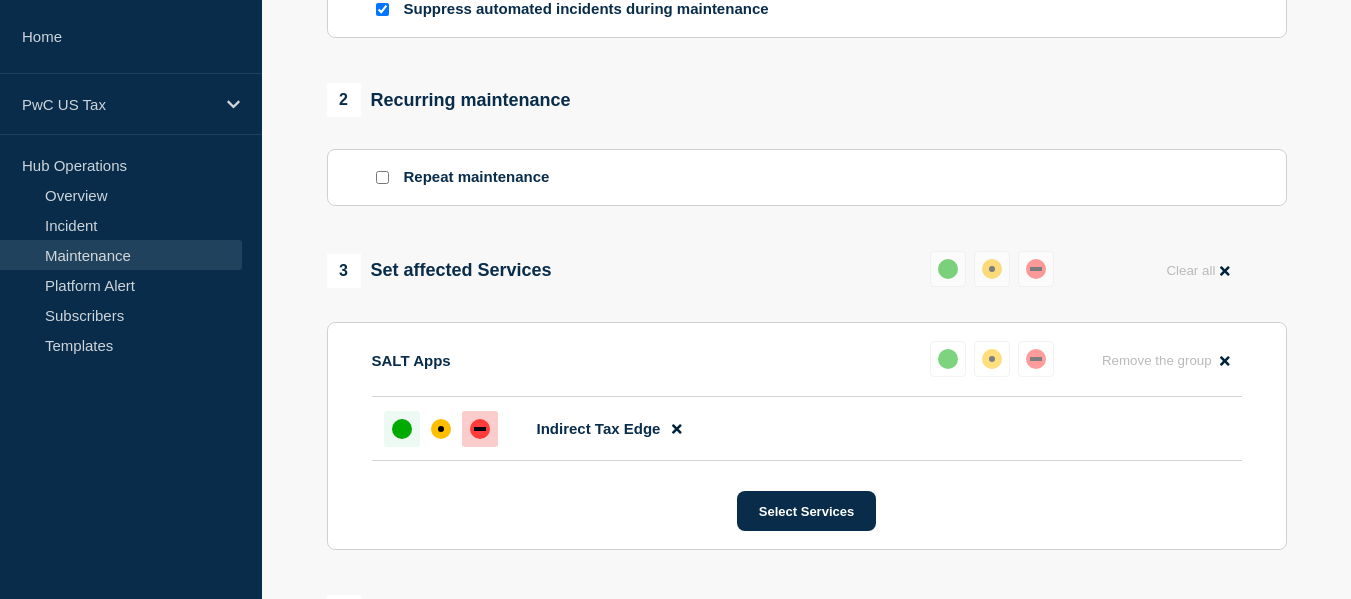 type on "Vertex - Planned Event - CHG1497367- completed" 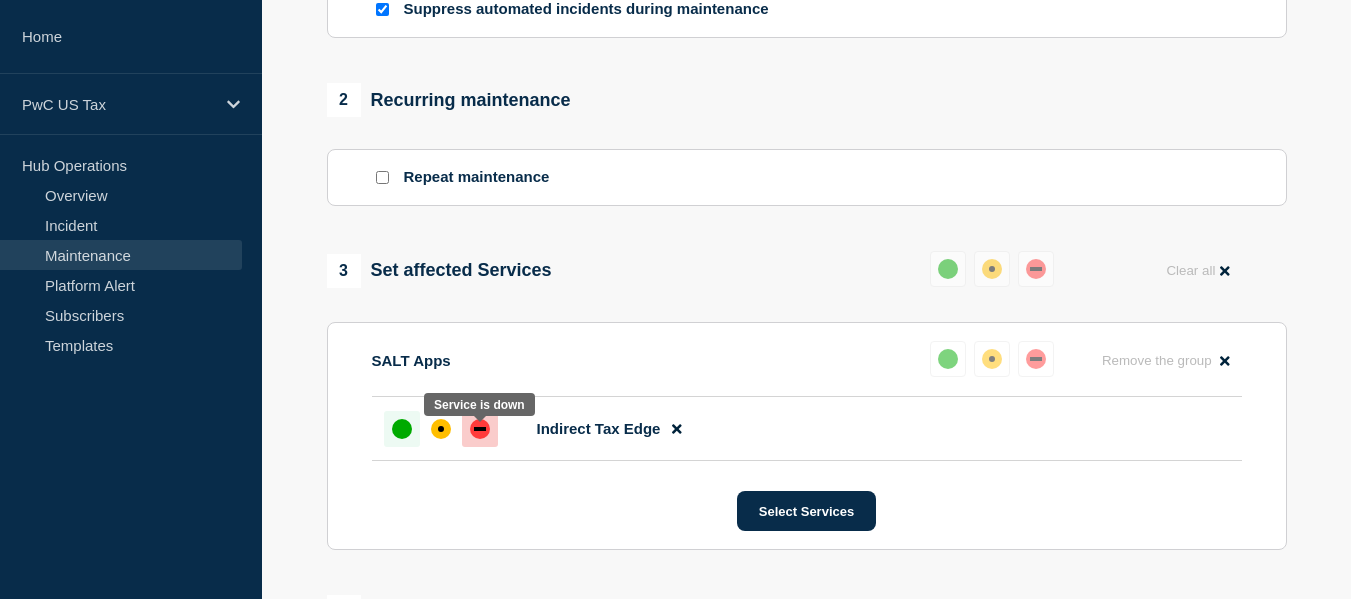 click at bounding box center (480, 429) 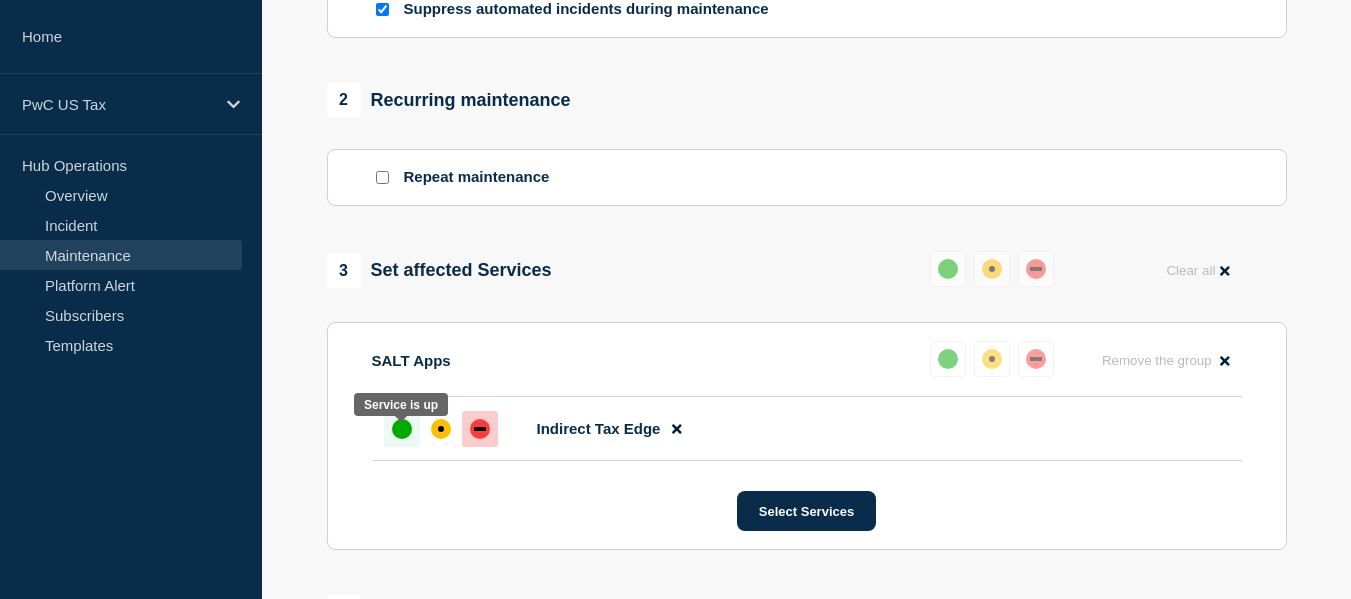 click at bounding box center (402, 429) 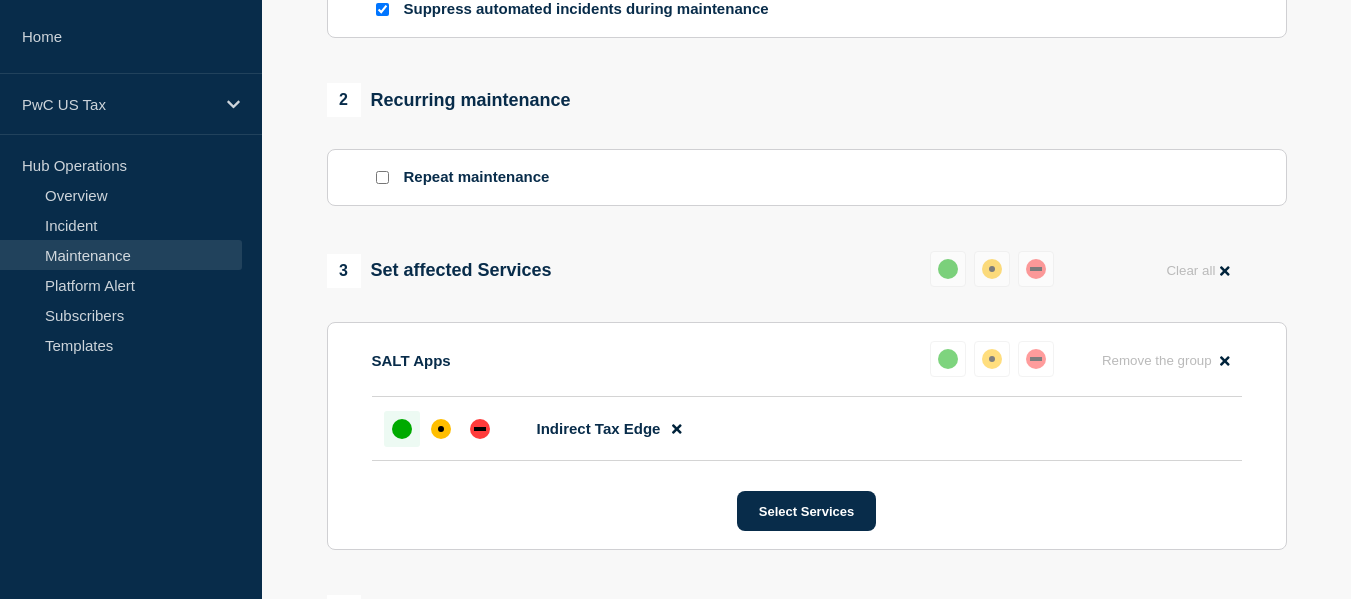 scroll, scrollTop: 1000, scrollLeft: 0, axis: vertical 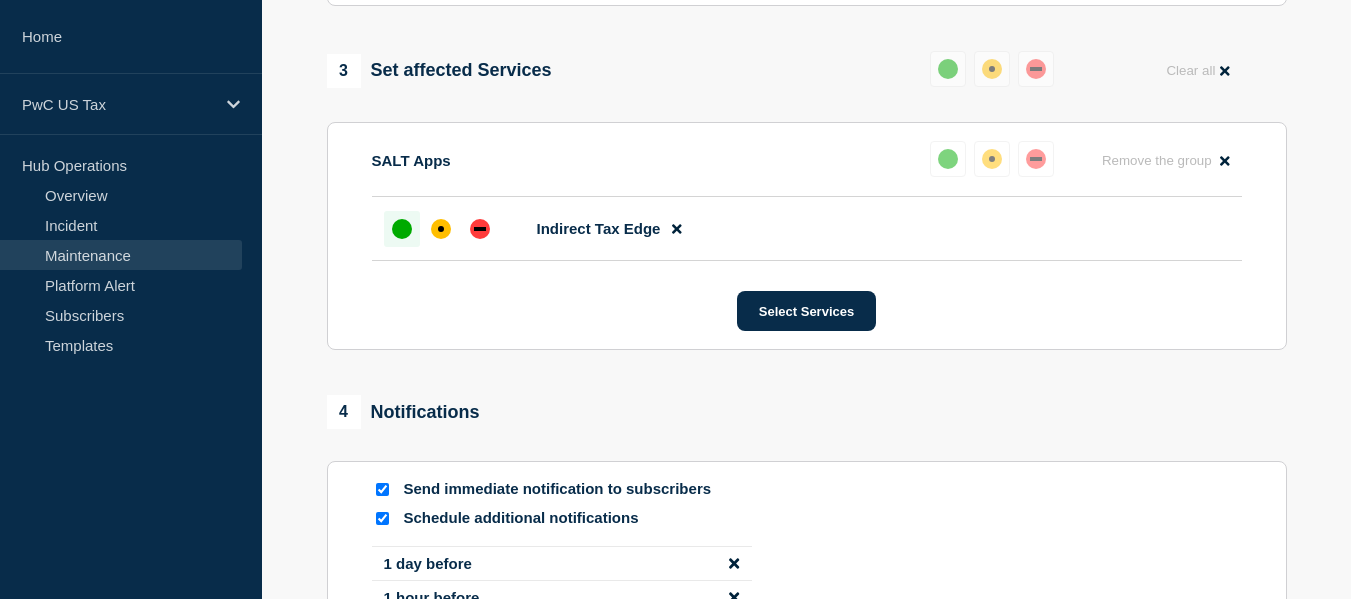 click at bounding box center [402, 229] 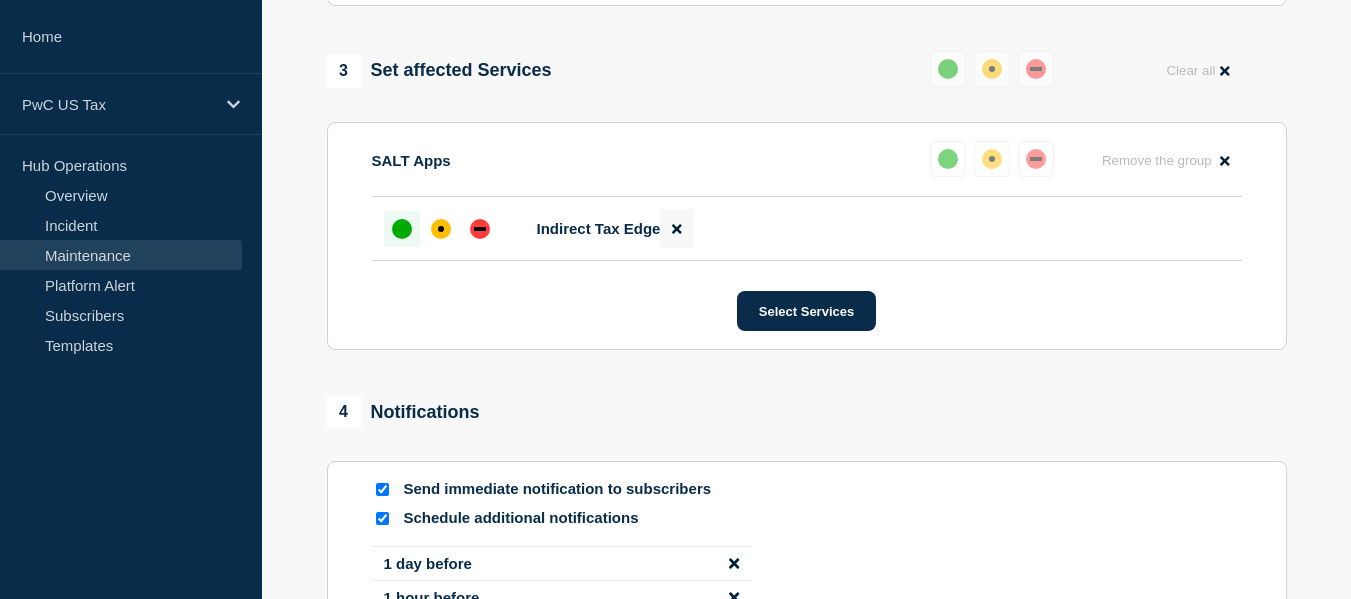 click 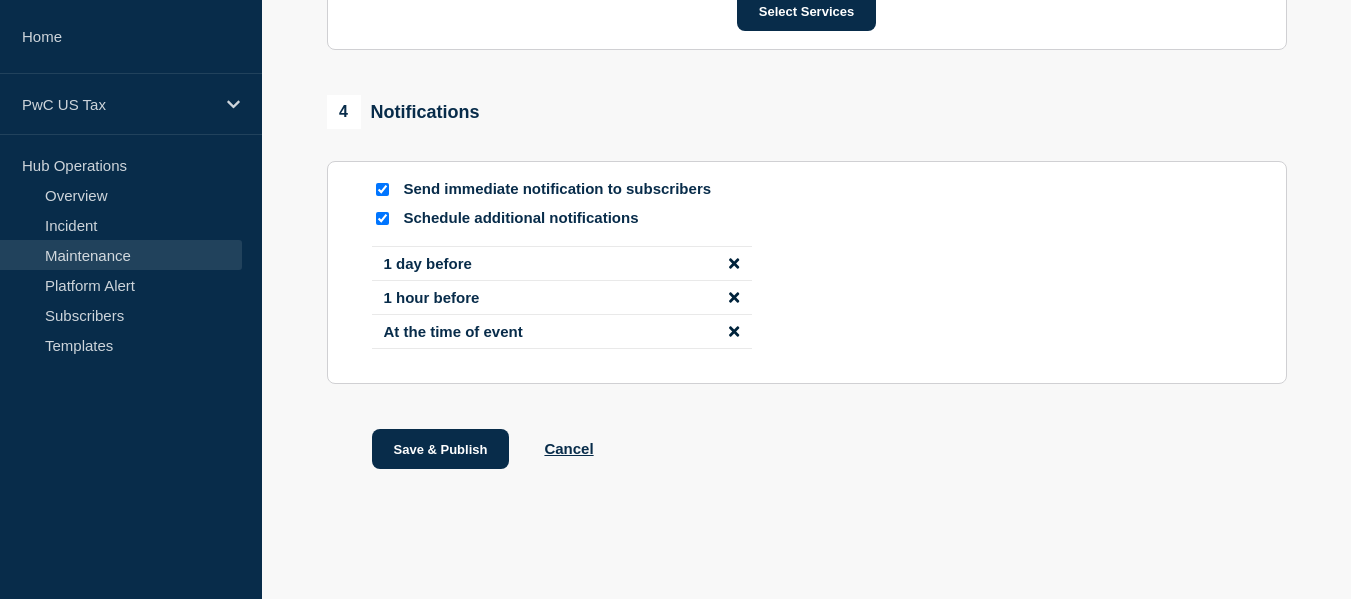 scroll, scrollTop: 1100, scrollLeft: 0, axis: vertical 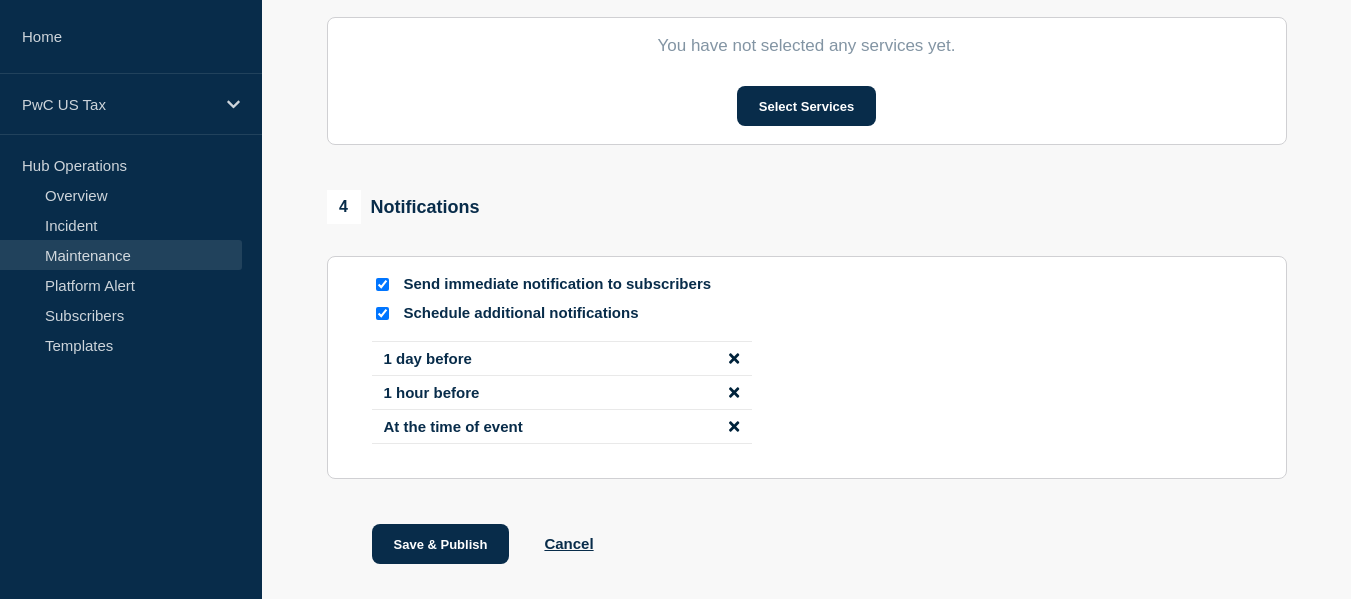 click 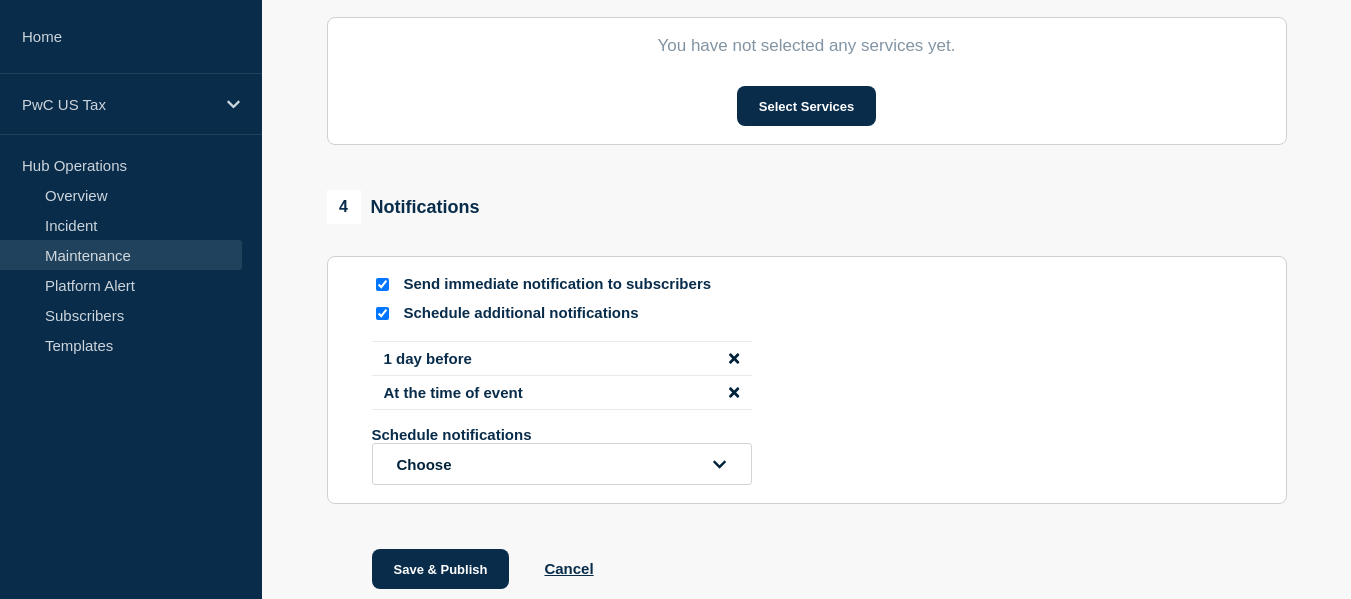 click 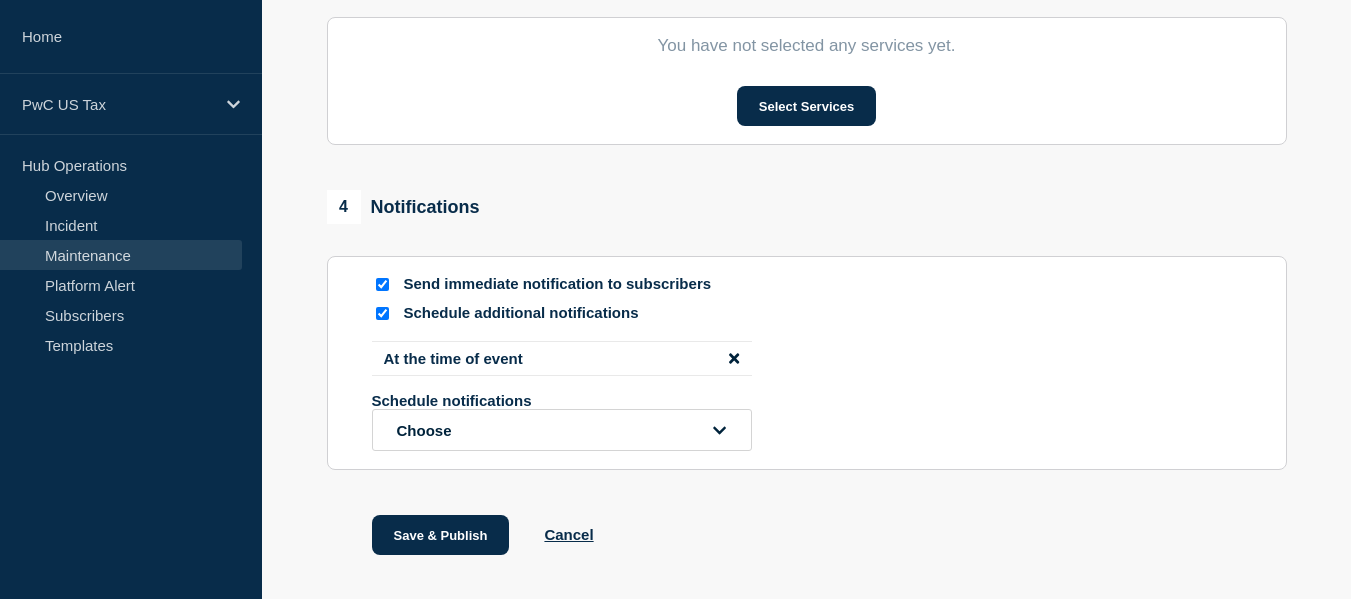 click 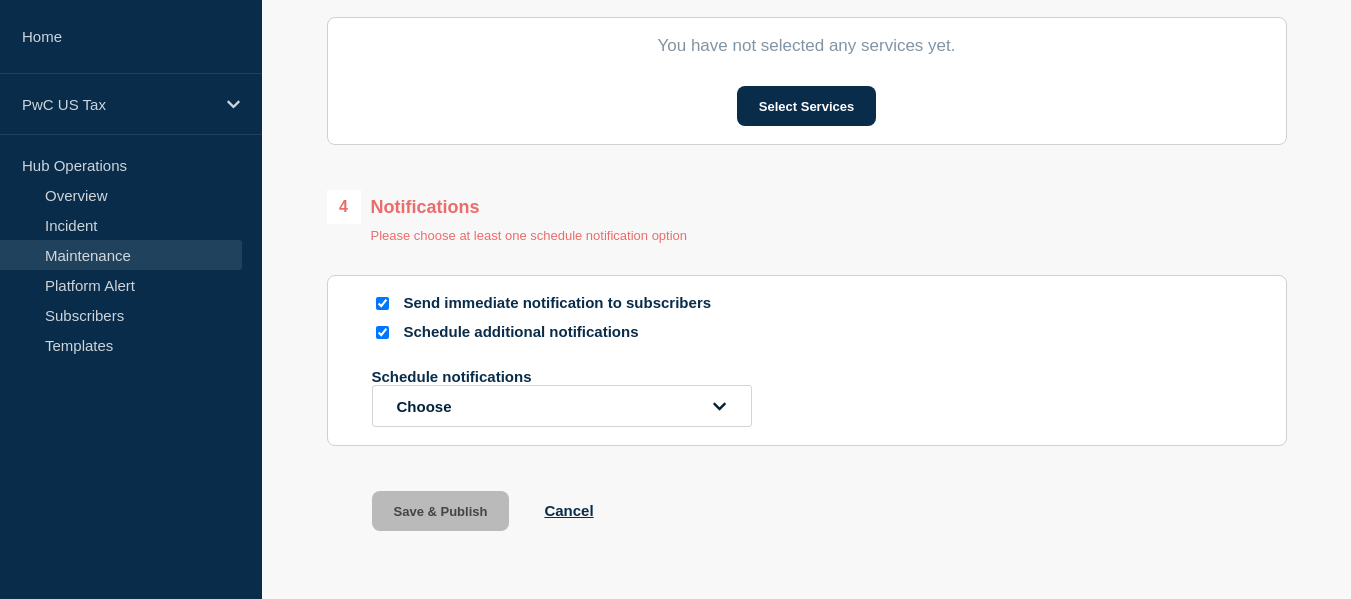 click at bounding box center [382, 332] 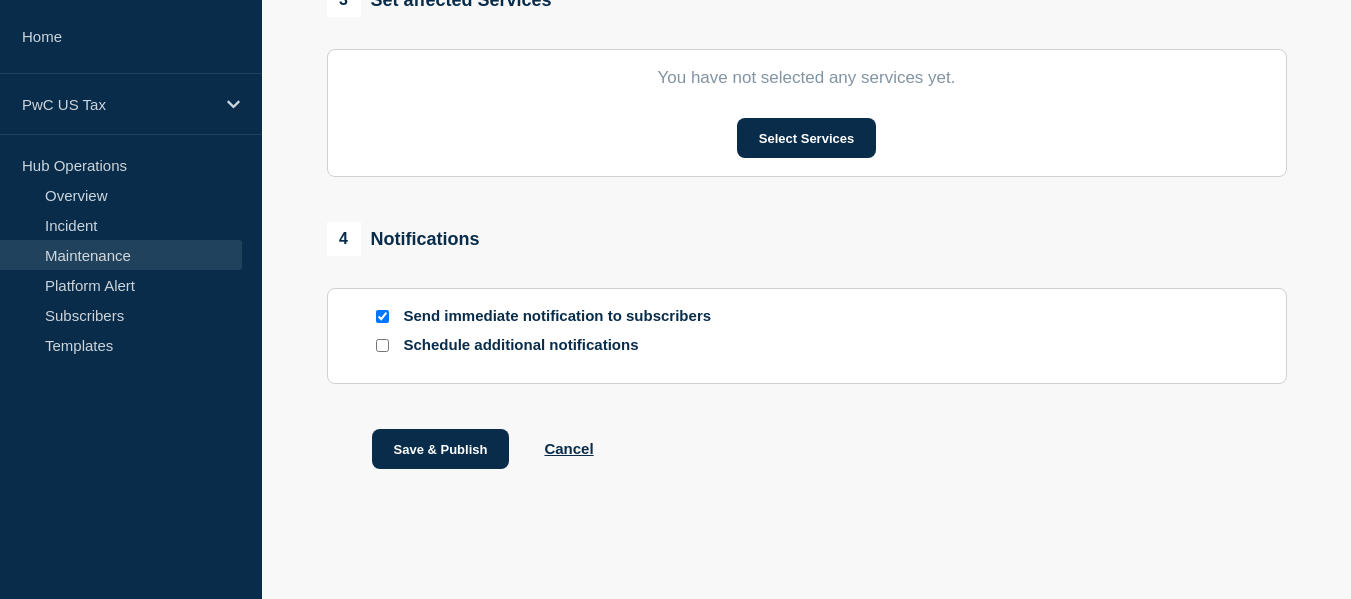 scroll, scrollTop: 878, scrollLeft: 0, axis: vertical 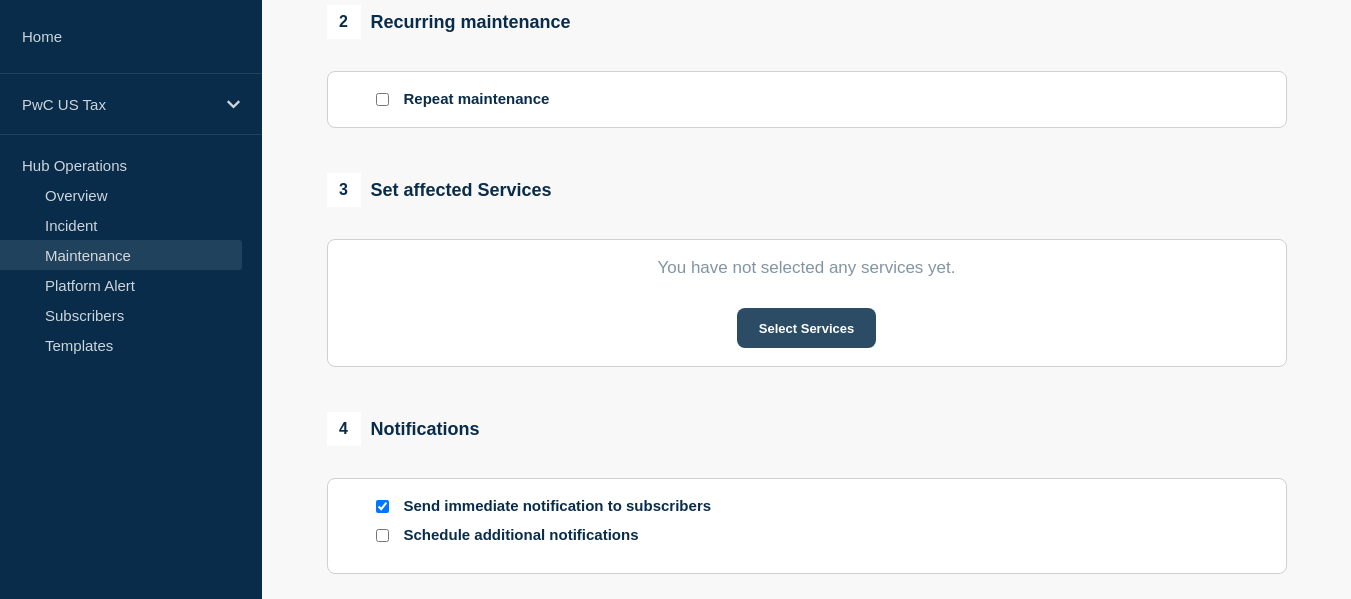 click on "Select Services" at bounding box center [806, 328] 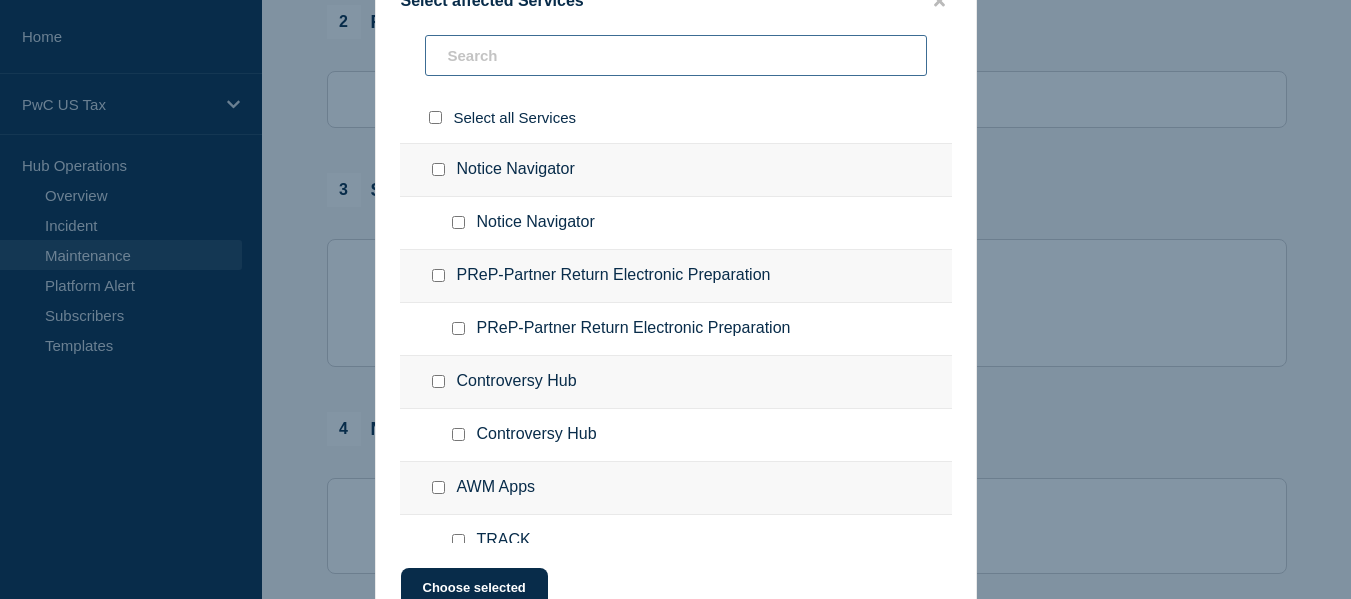 click at bounding box center (676, 55) 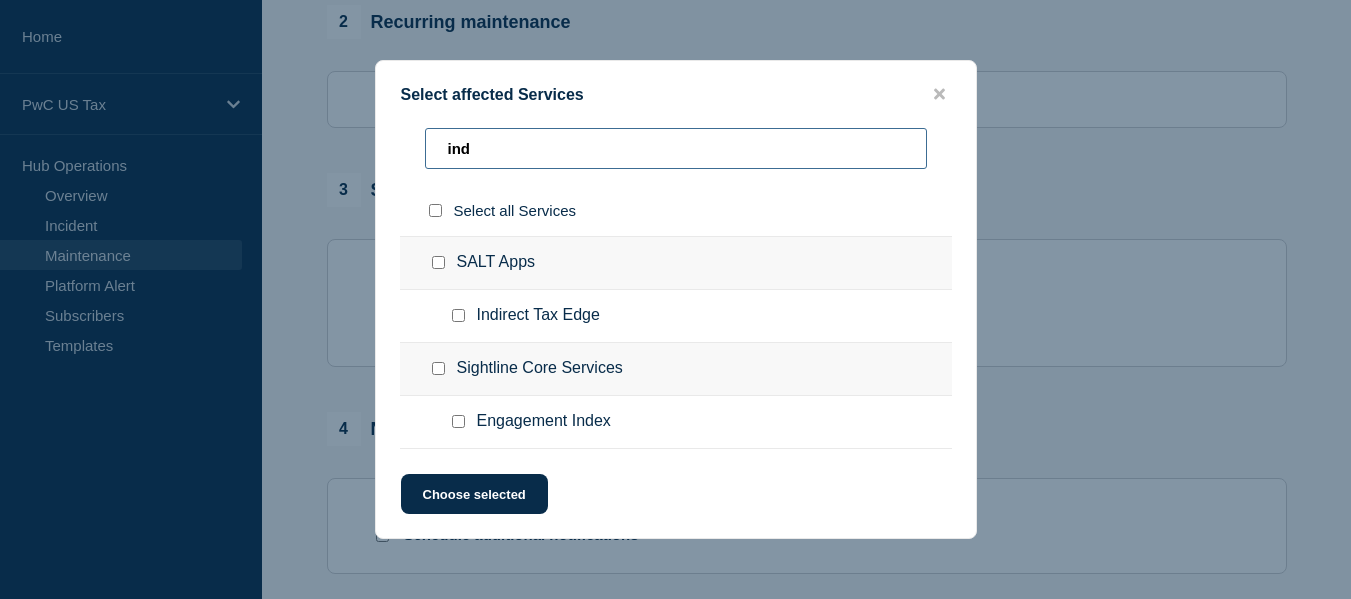 type on "ind" 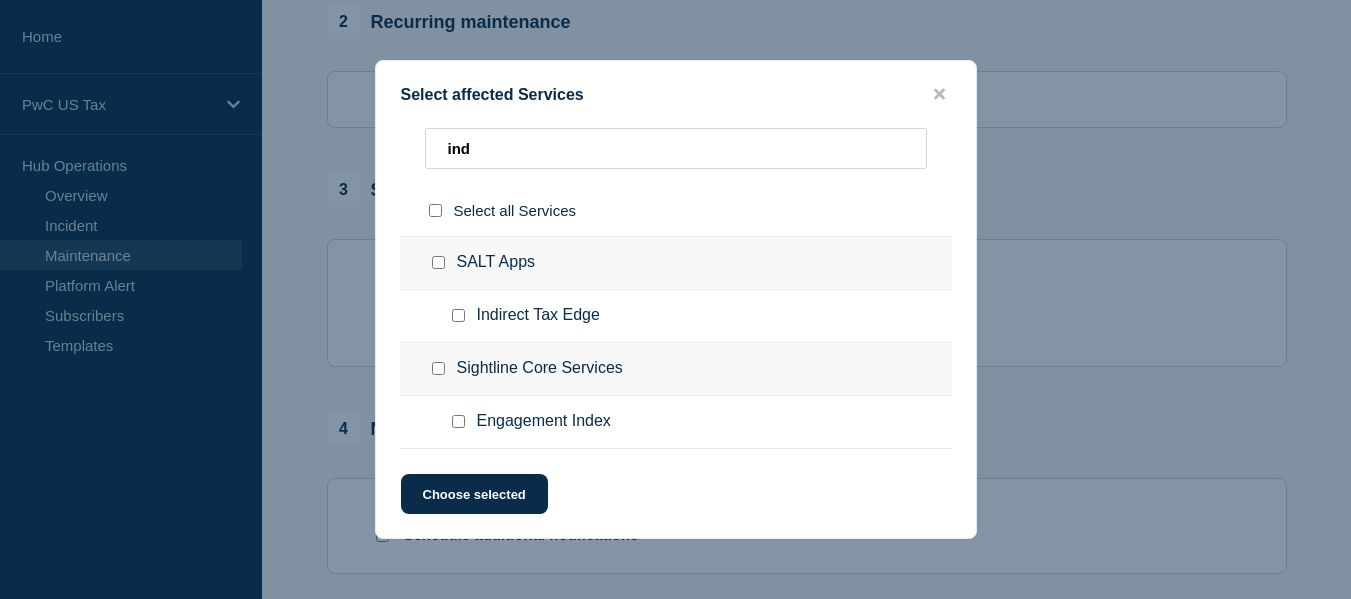 click on "Indirect Tax Edge" at bounding box center (538, 316) 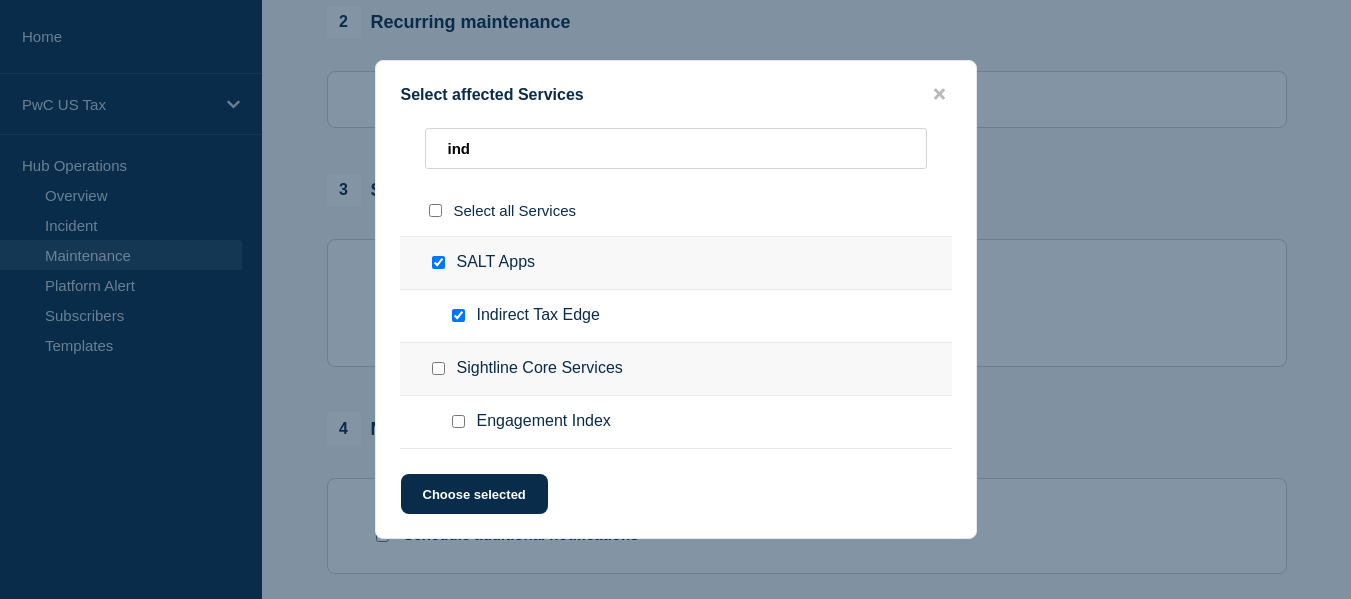 checkbox on "true" 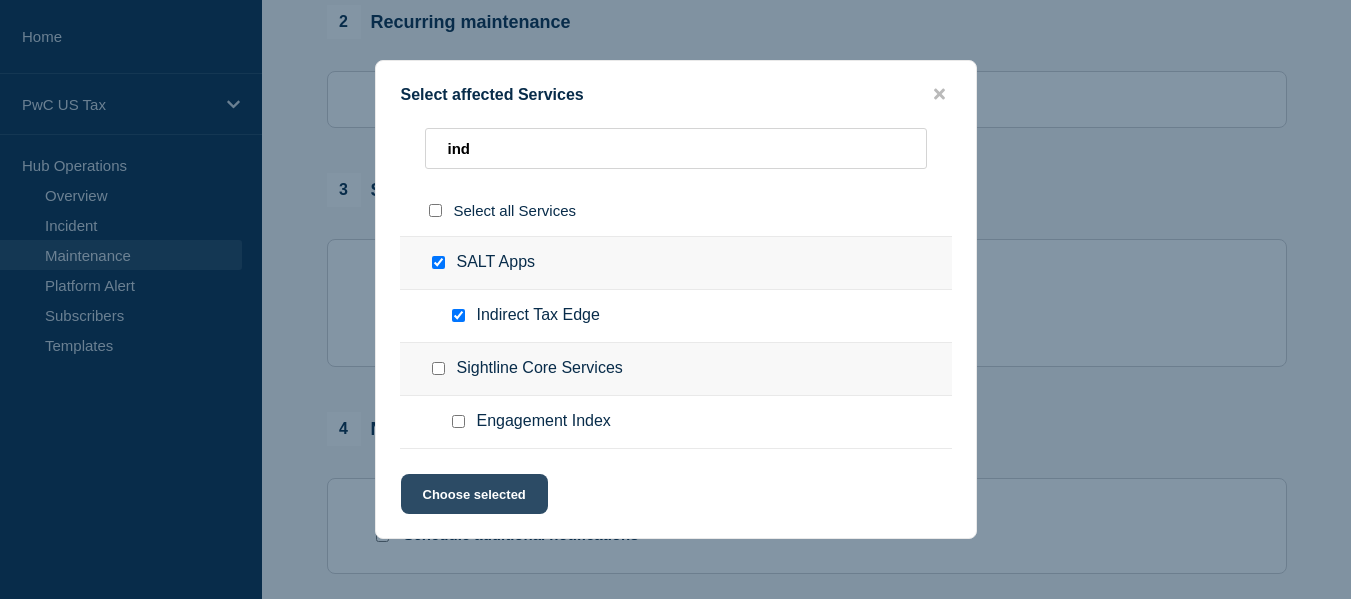 click on "Choose selected" 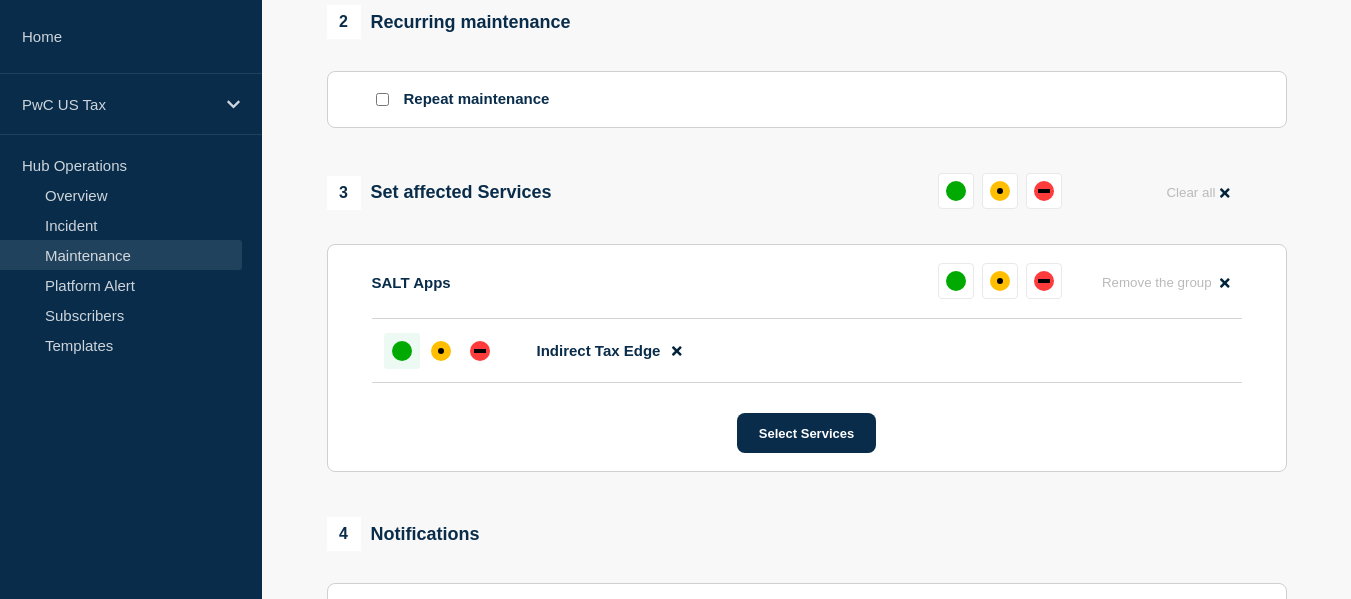 click at bounding box center [402, 351] 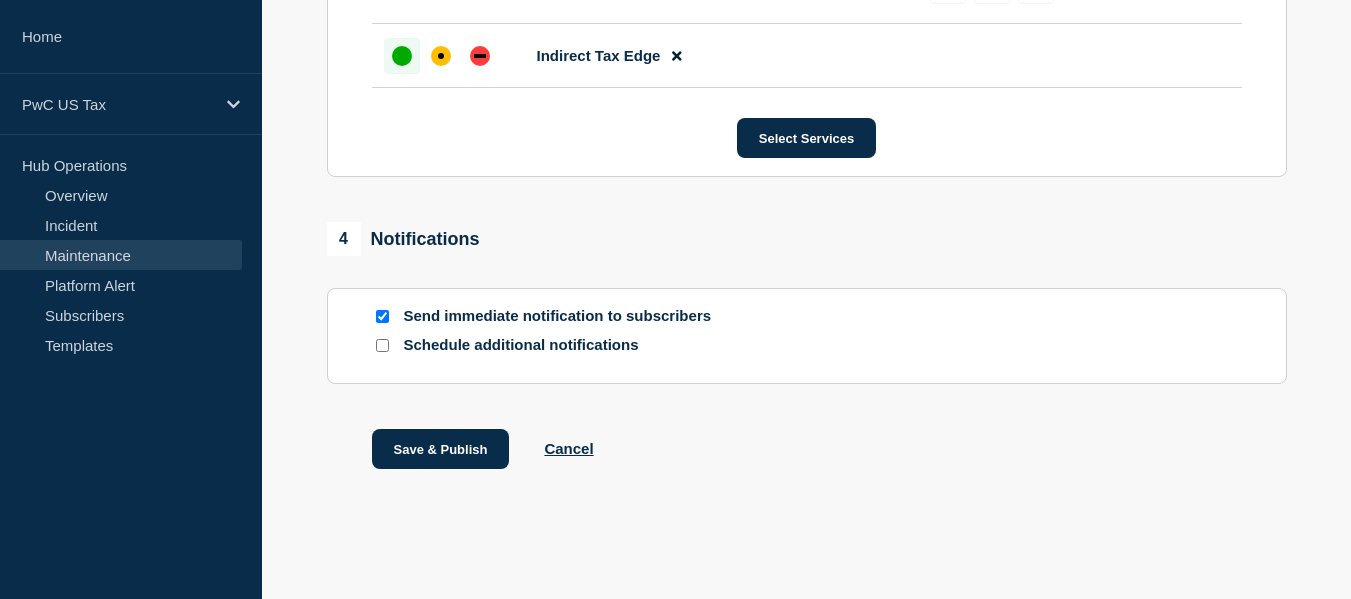 scroll, scrollTop: 1183, scrollLeft: 0, axis: vertical 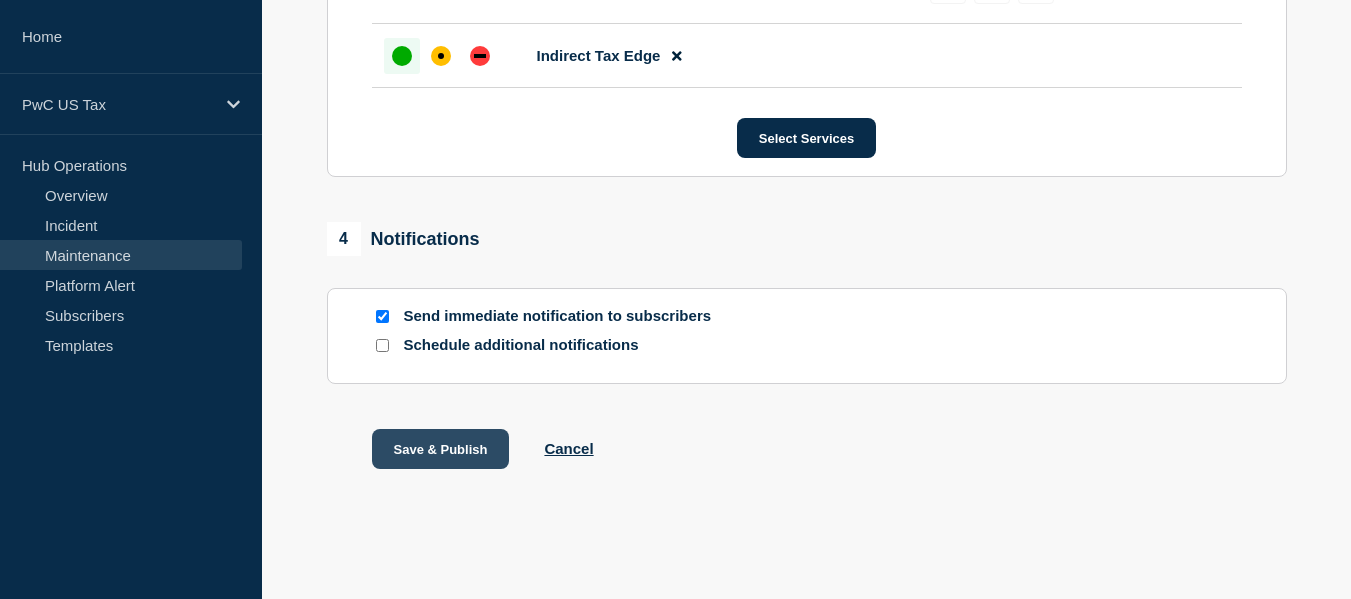 click on "Save & Publish" at bounding box center (441, 449) 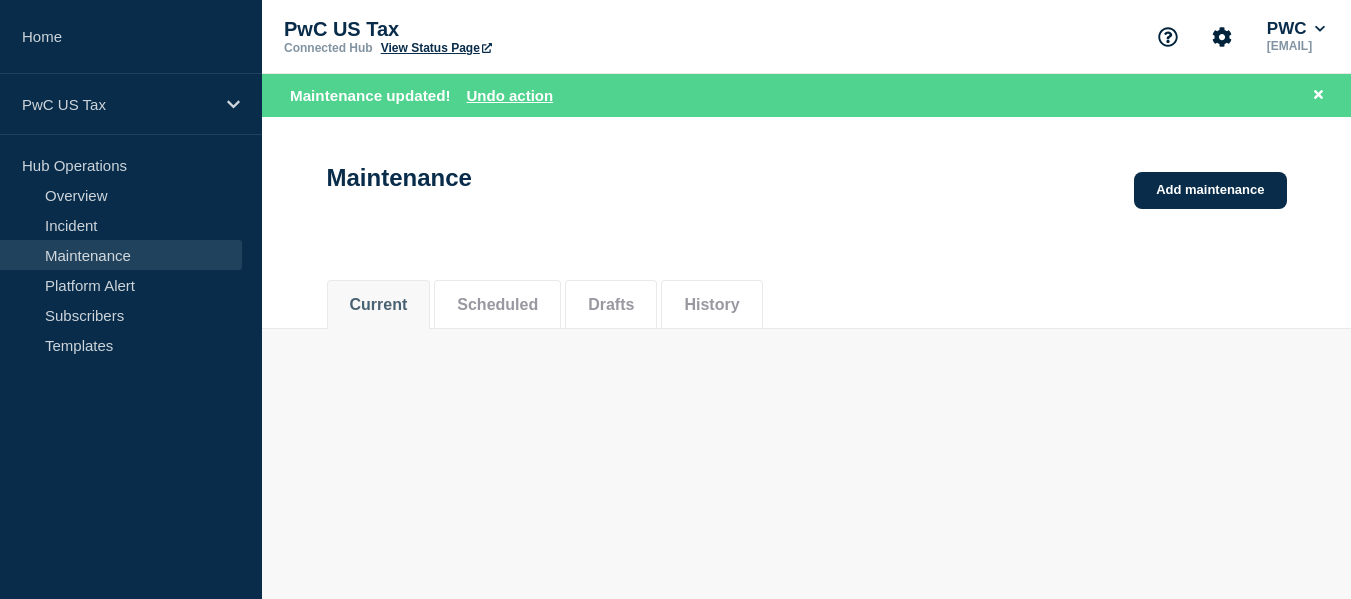 scroll, scrollTop: 0, scrollLeft: 0, axis: both 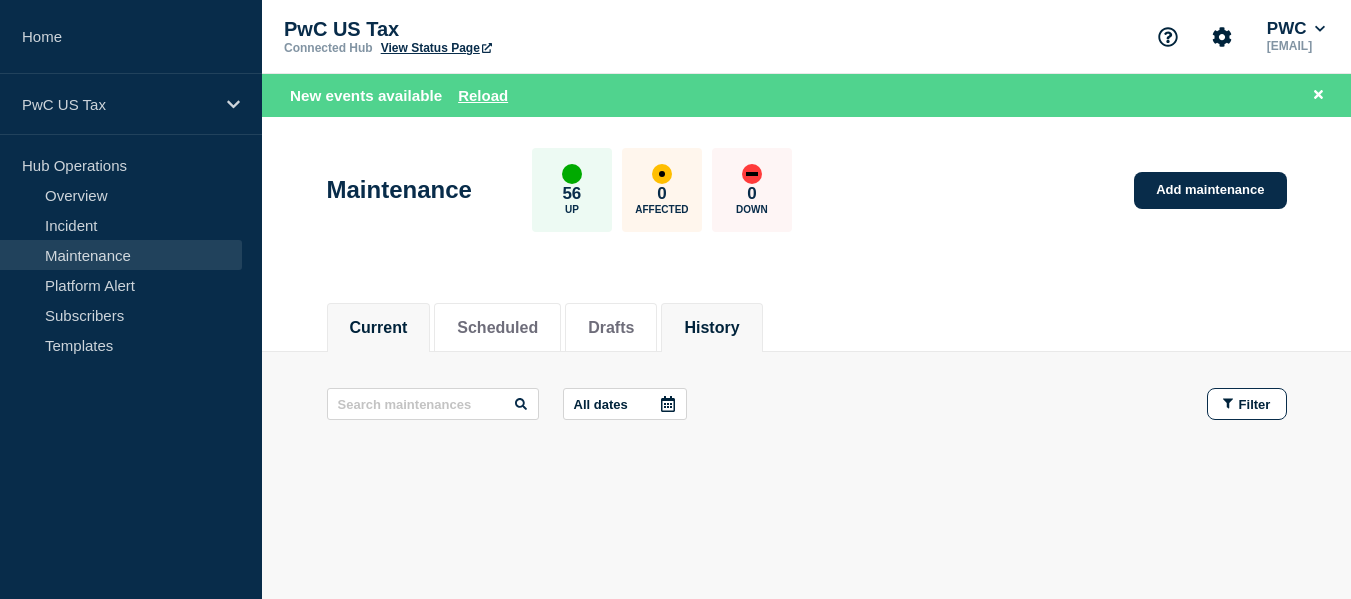 click on "History" 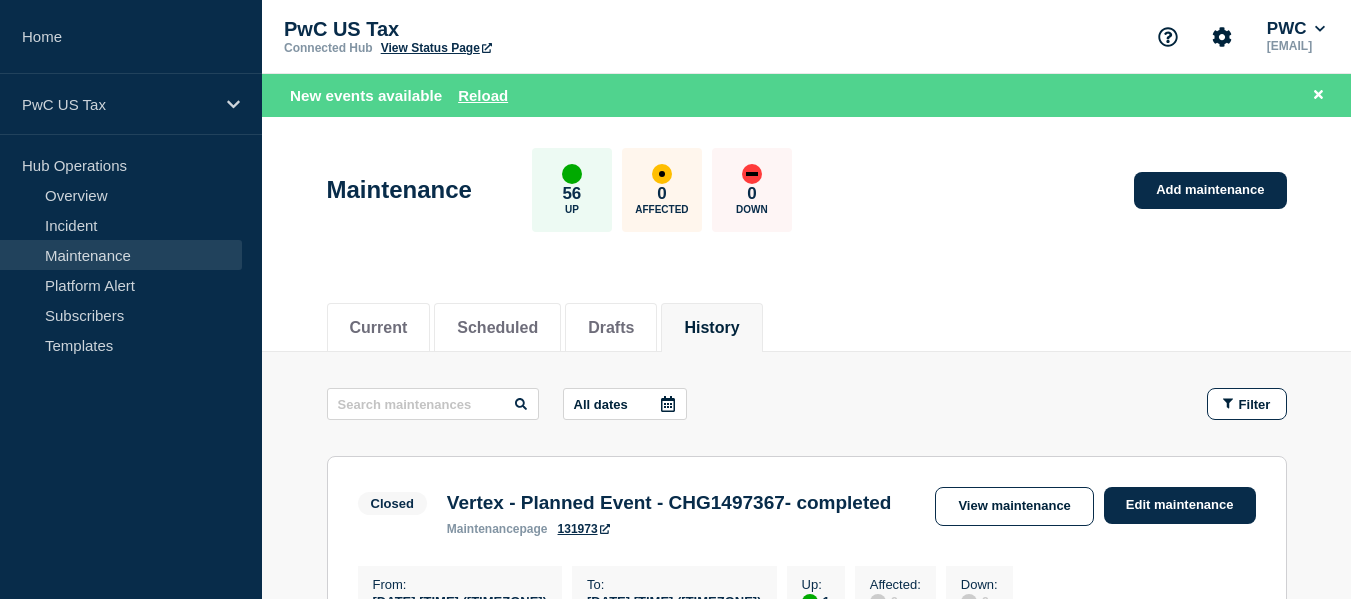 scroll, scrollTop: 100, scrollLeft: 0, axis: vertical 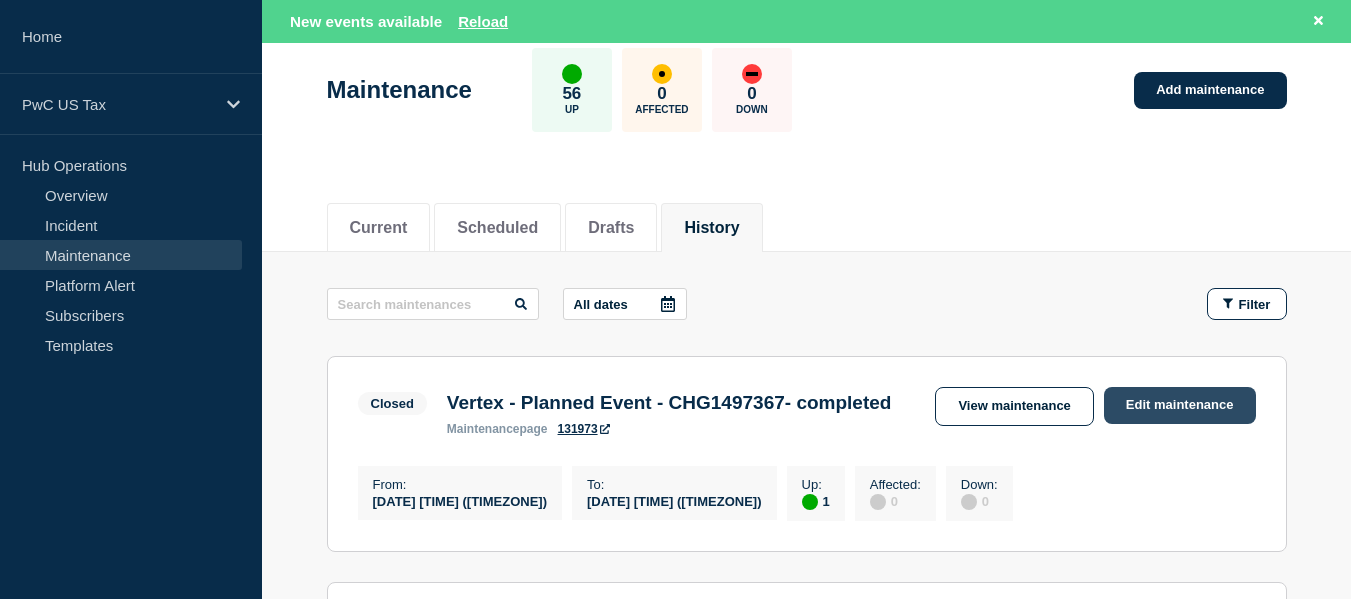 click on "Edit maintenance" at bounding box center (1180, 405) 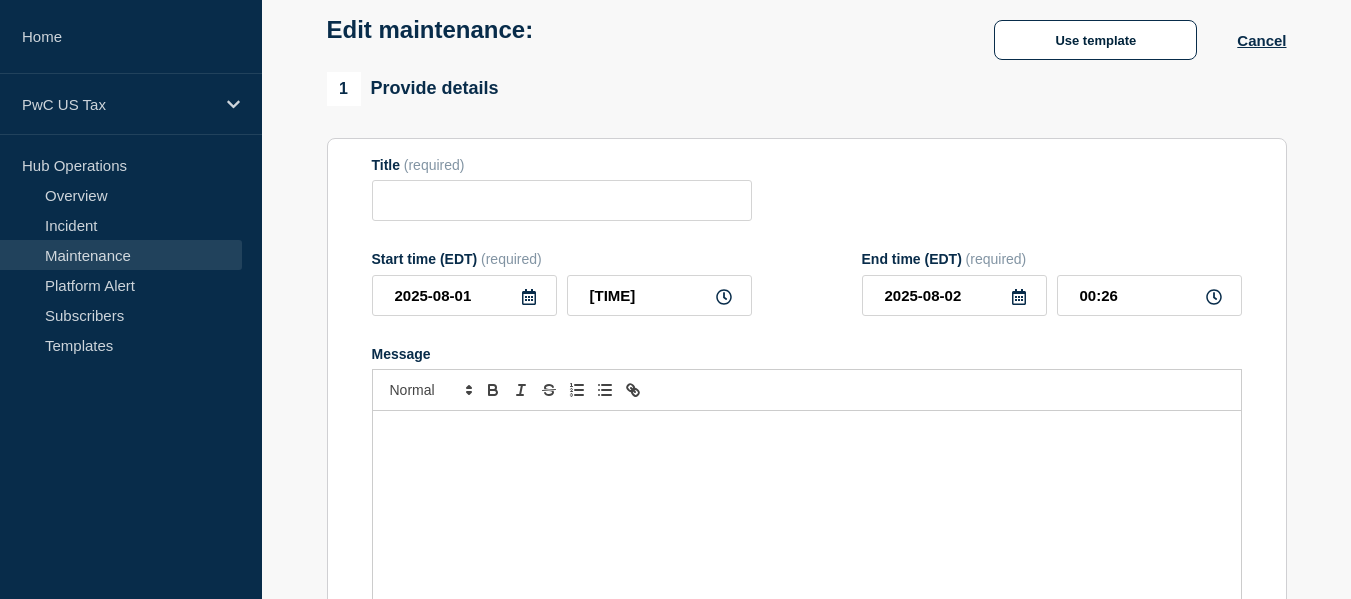 type on "Vertex - Planned Event - CHG1497367- completed" 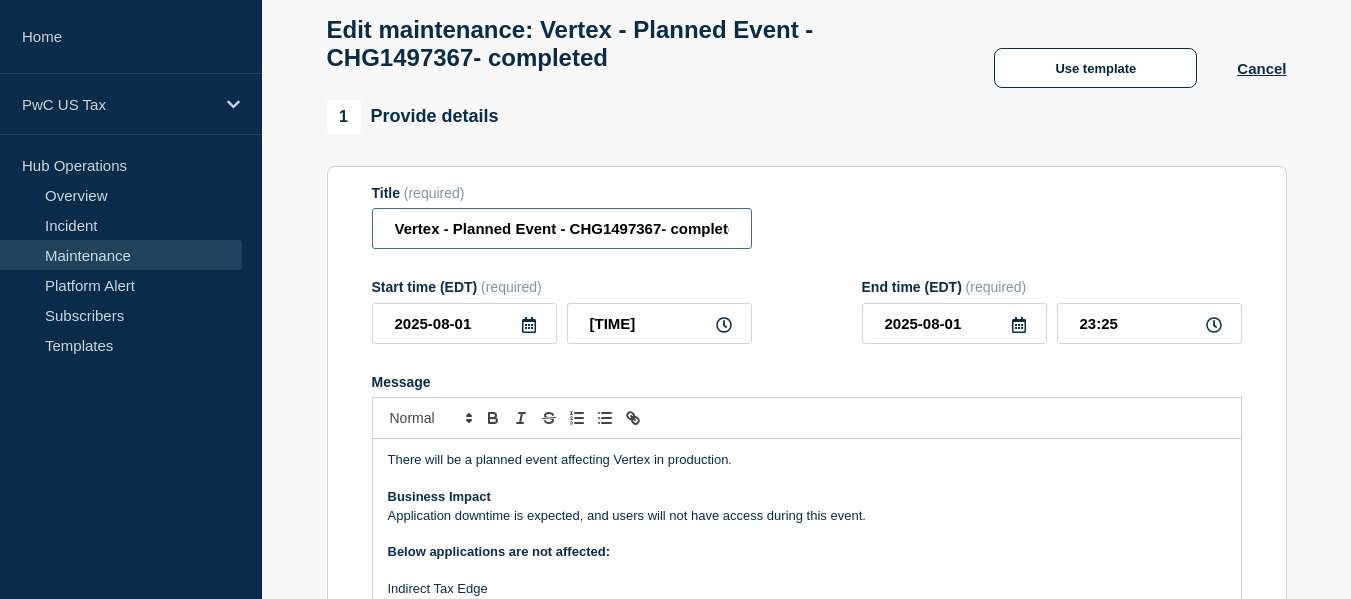 drag, startPoint x: 664, startPoint y: 237, endPoint x: 572, endPoint y: 242, distance: 92.13577 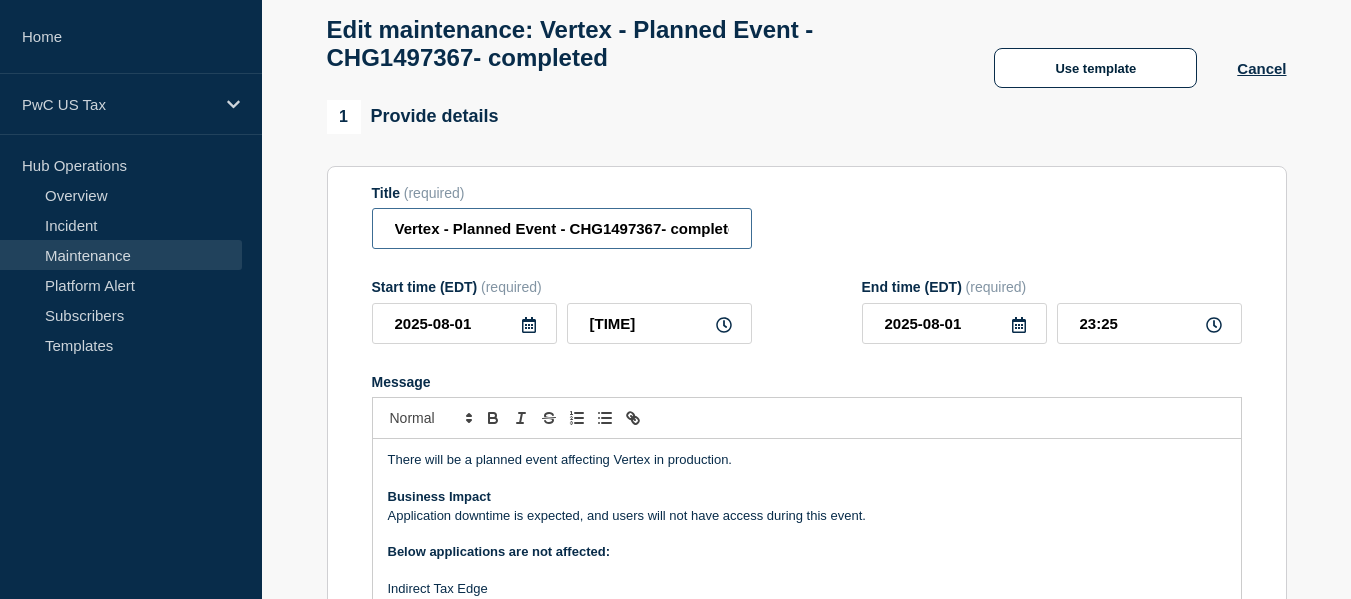 click on "Vertex - Planned Event - CHG1497367- completed" at bounding box center [562, 228] 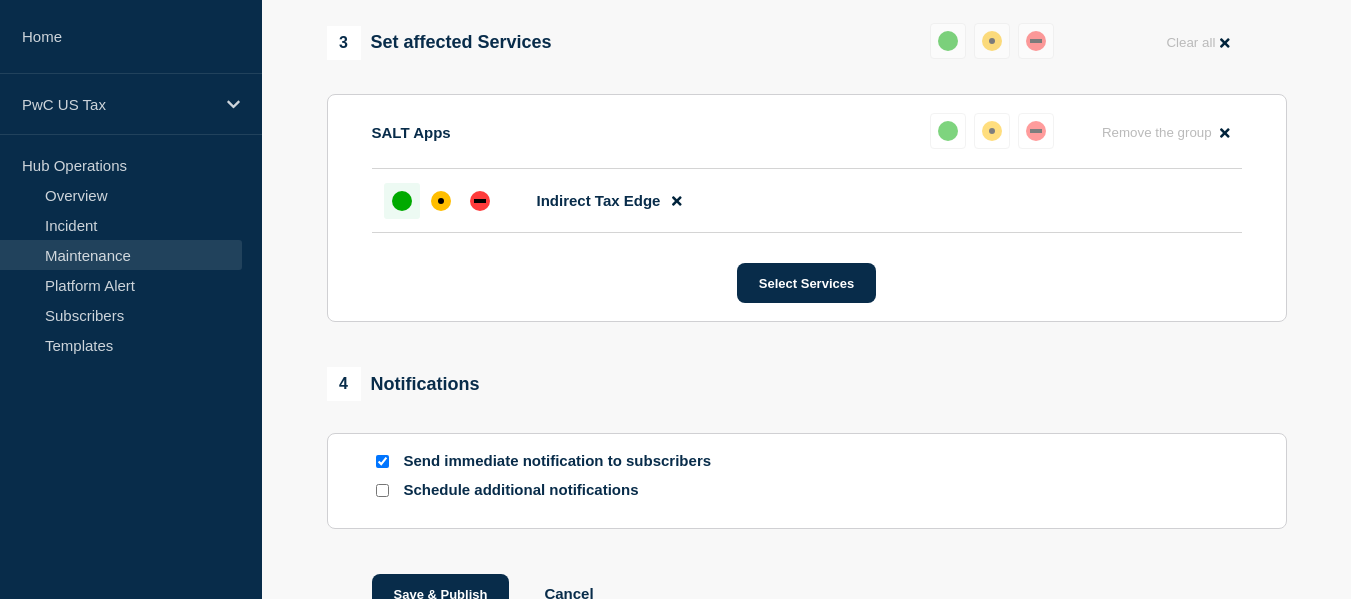 scroll, scrollTop: 1183, scrollLeft: 0, axis: vertical 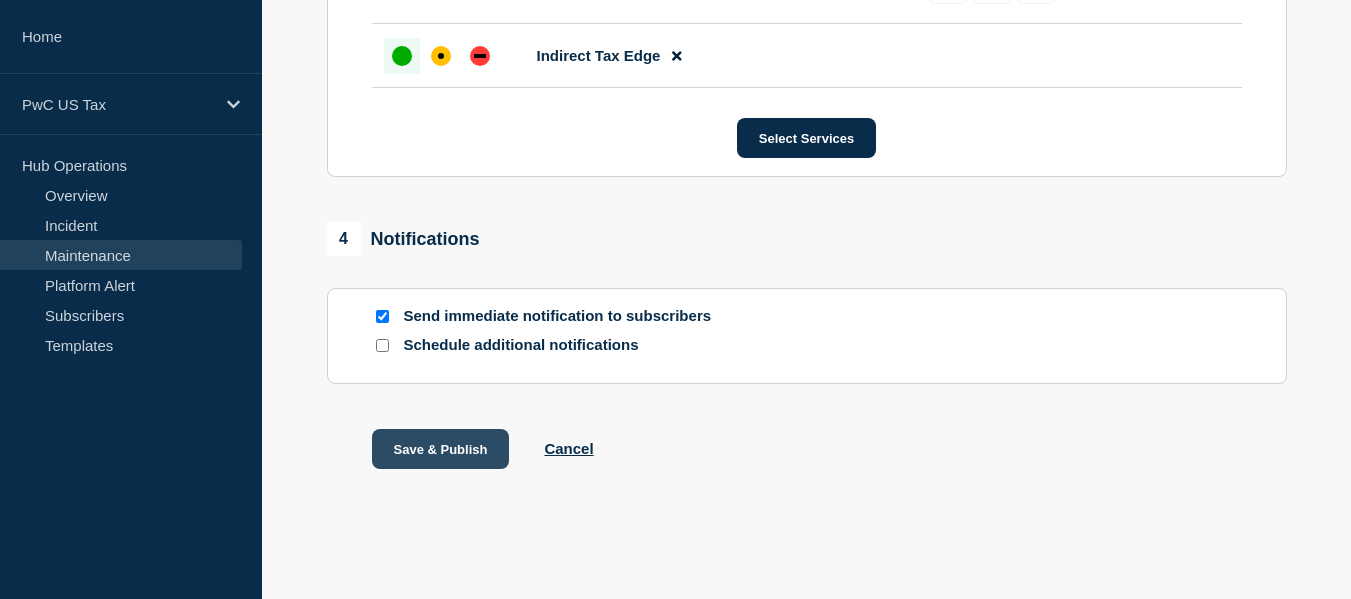 type on "Vertex - Planned Event -  completed" 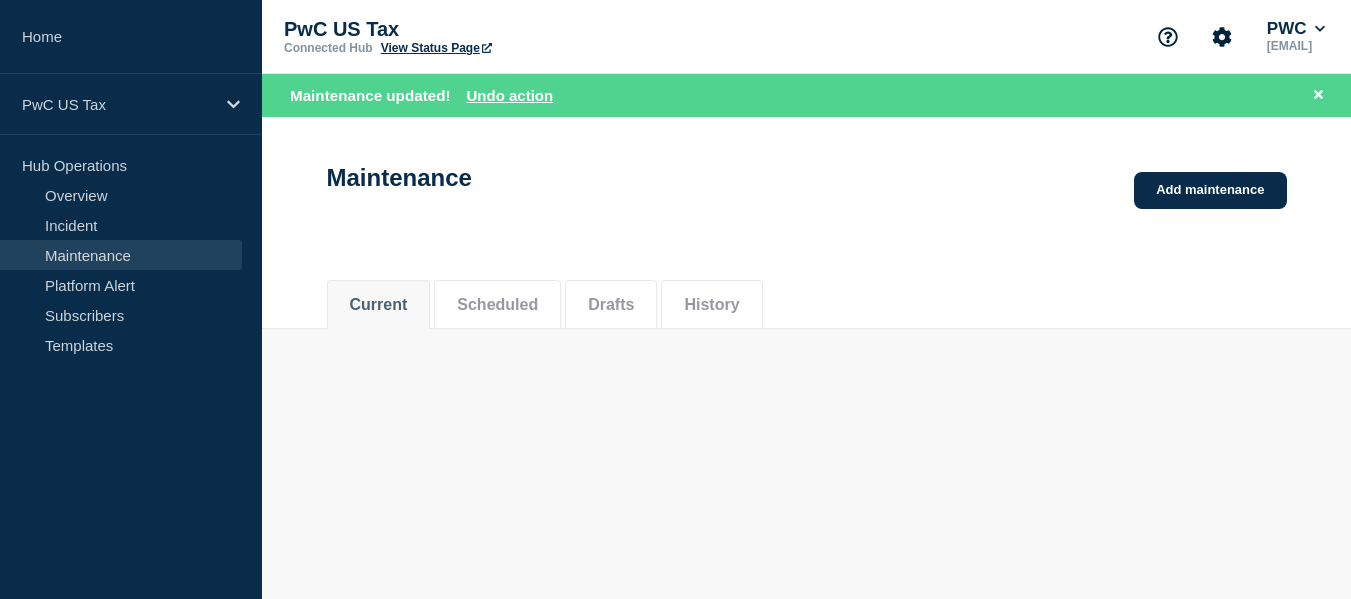 scroll, scrollTop: 0, scrollLeft: 0, axis: both 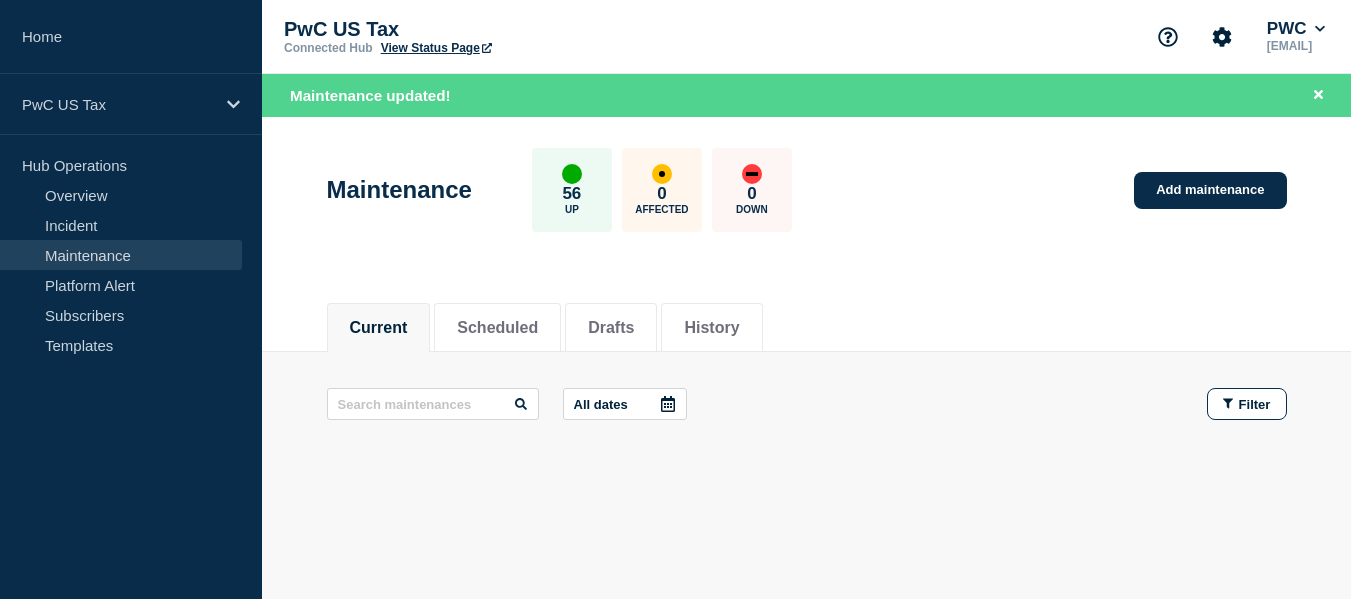 click on "Hub Operations Overview  Incident  Maintenance  Platform Alert  Subscribers  Templates" at bounding box center (131, 255) 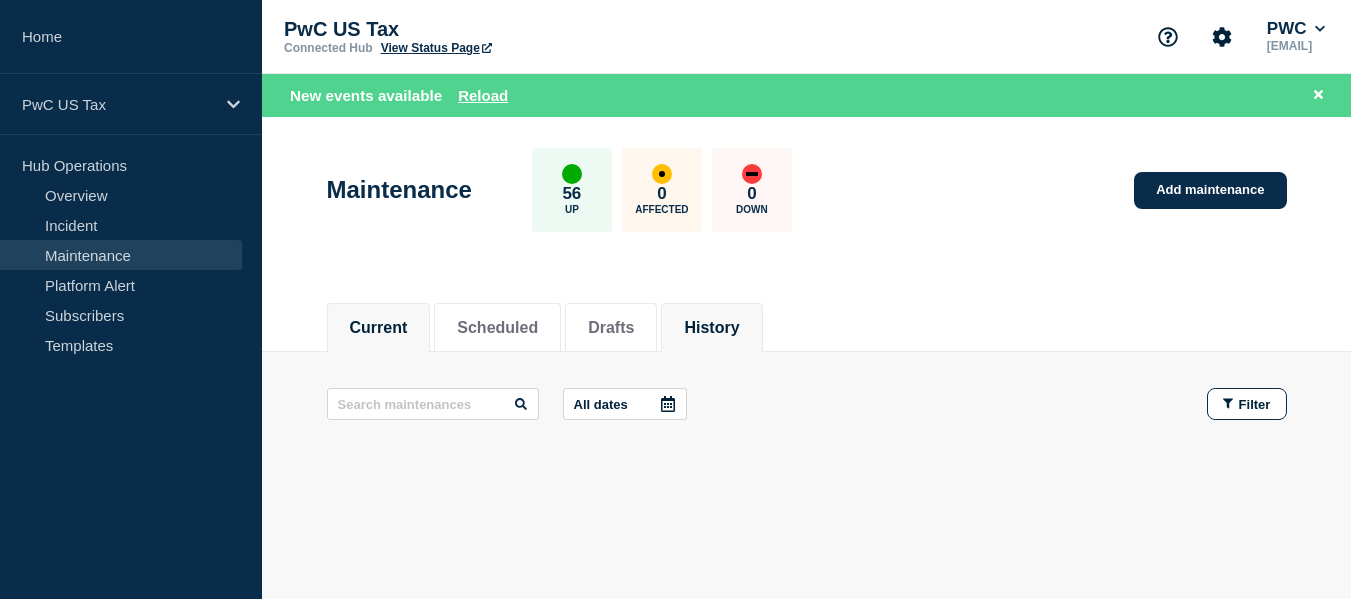 click on "History" at bounding box center [711, 328] 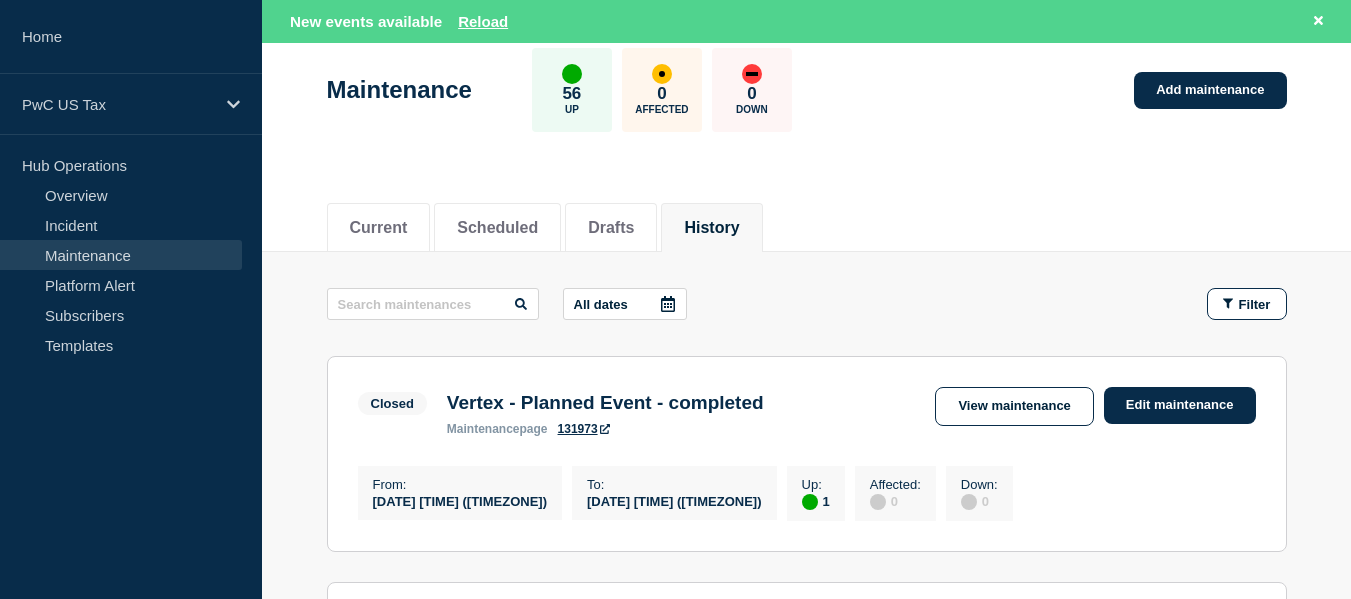 scroll, scrollTop: 200, scrollLeft: 0, axis: vertical 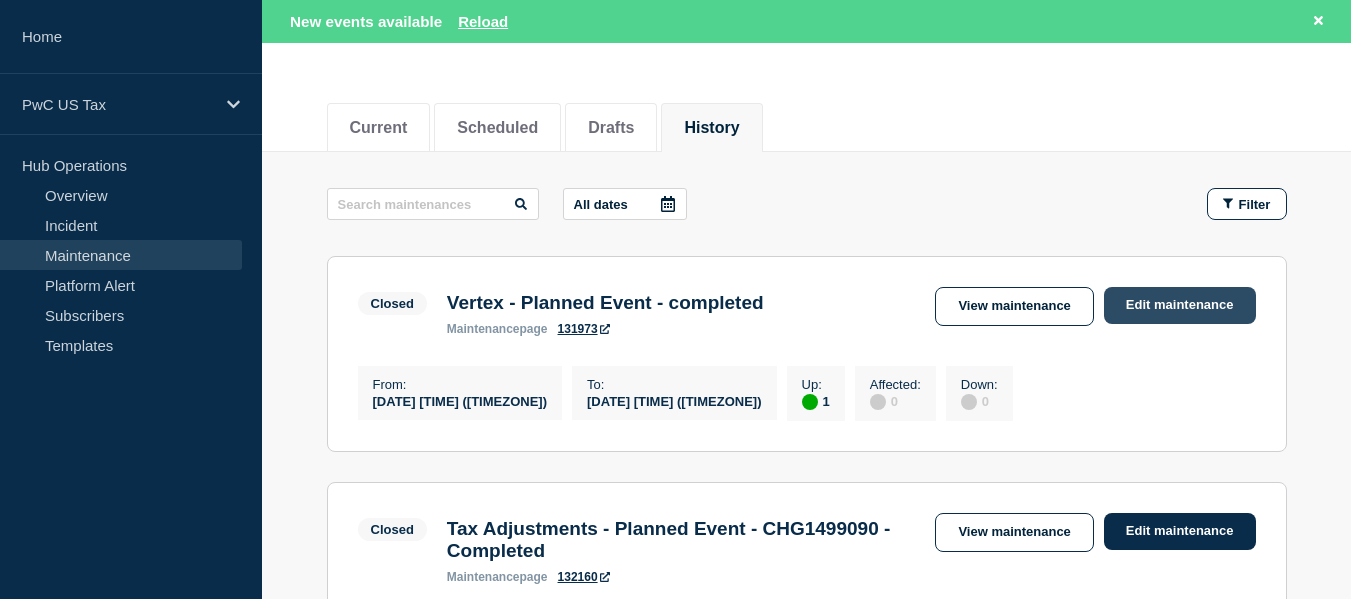 click on "Edit maintenance" at bounding box center [1180, 305] 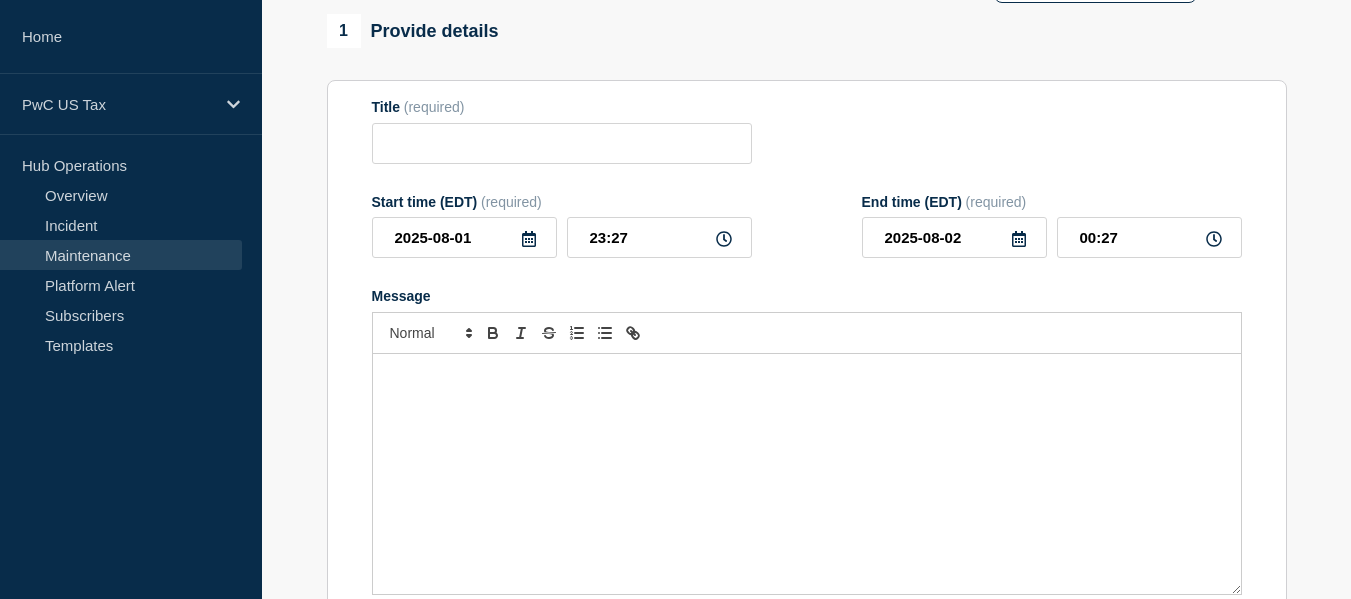 type on "Vertex - Planned Event -  completed" 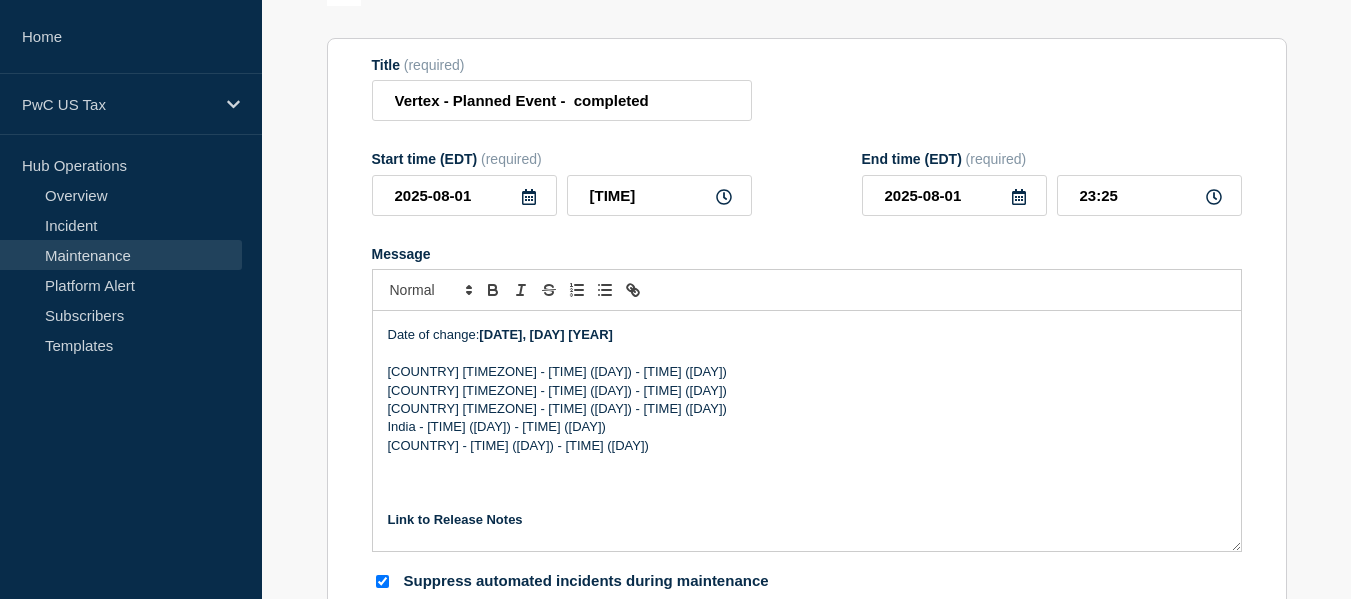 scroll, scrollTop: 375, scrollLeft: 0, axis: vertical 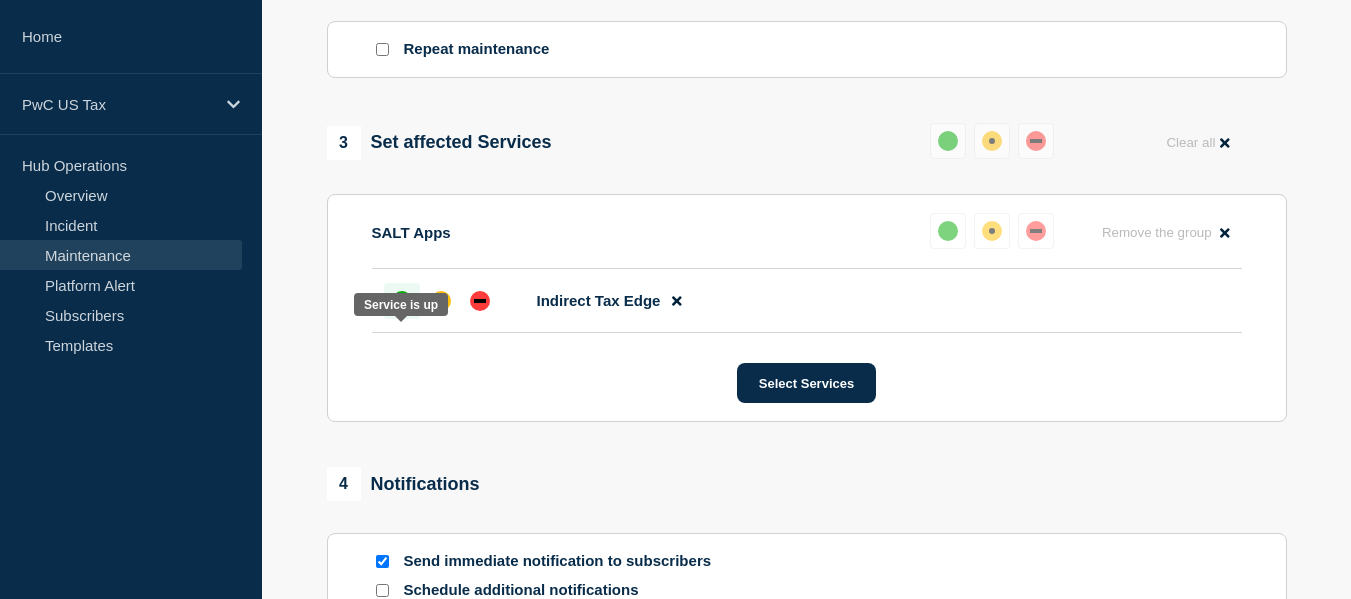 click at bounding box center (402, 301) 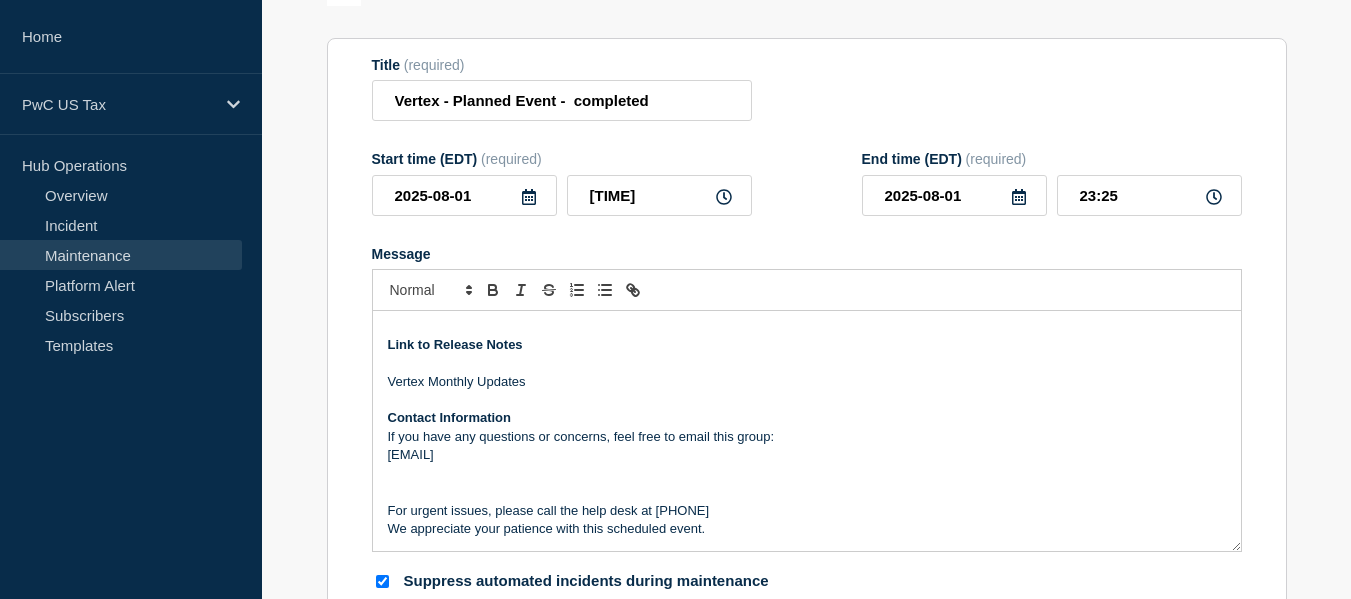 scroll, scrollTop: 0, scrollLeft: 0, axis: both 